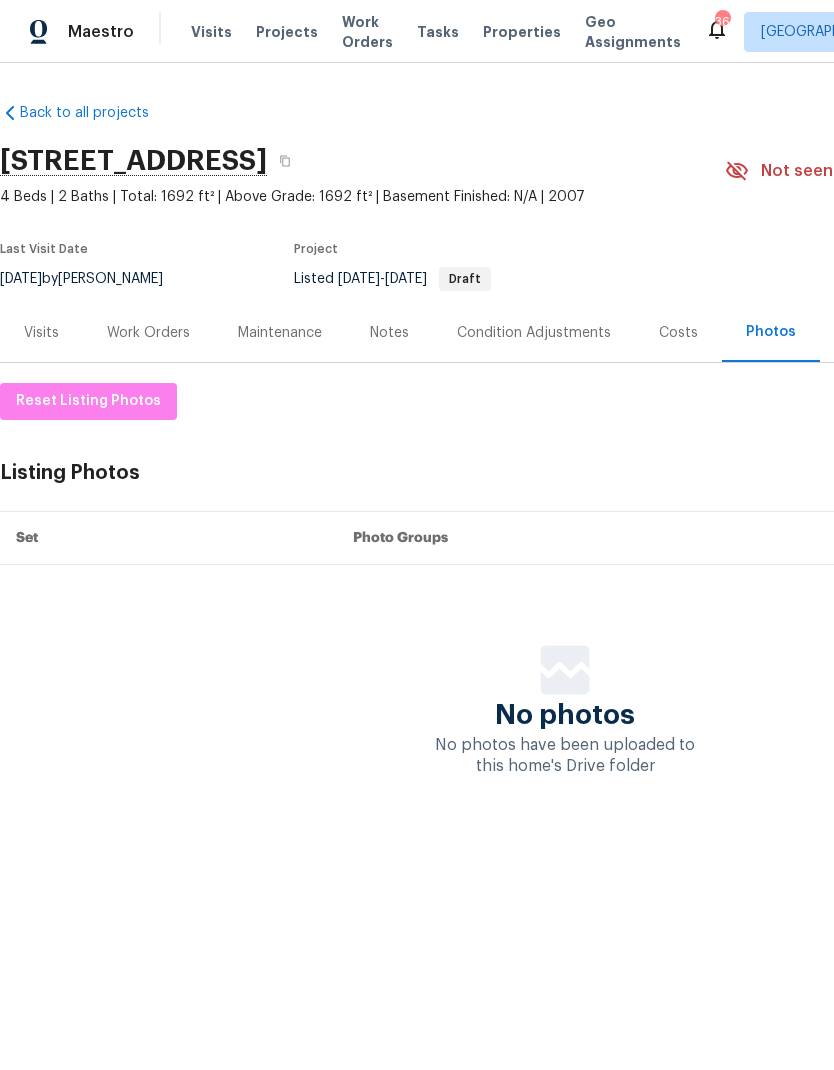scroll, scrollTop: 0, scrollLeft: 0, axis: both 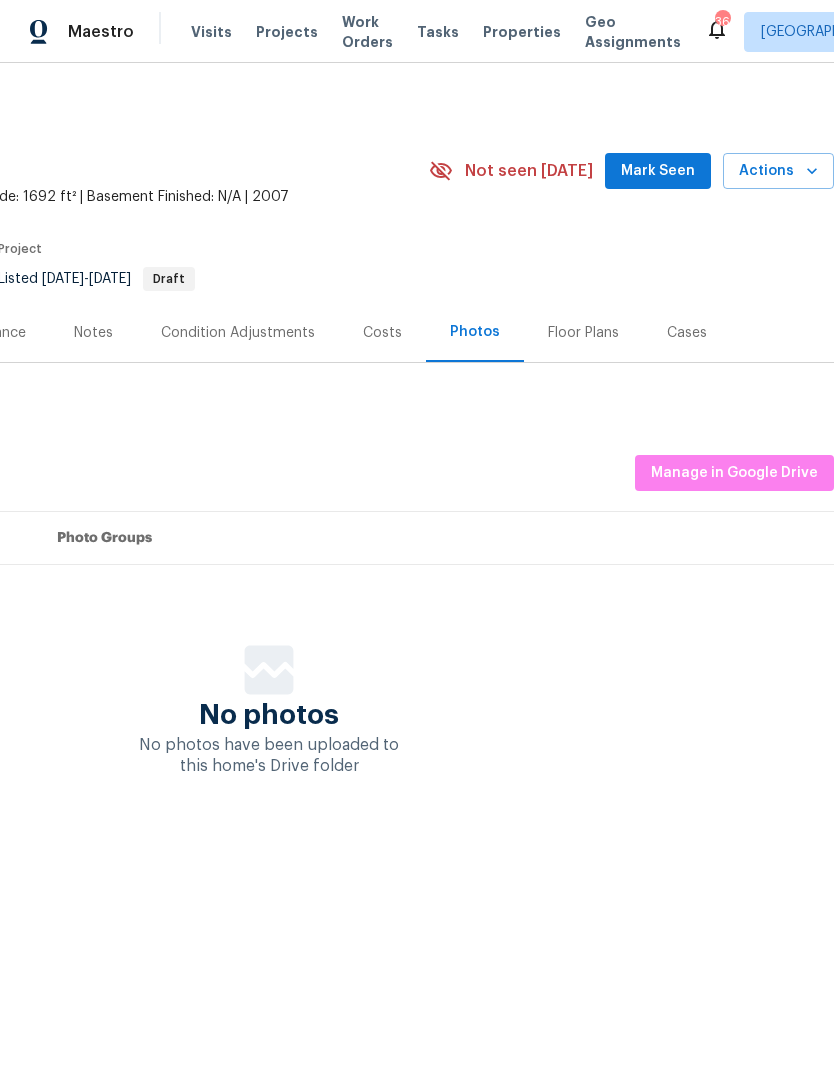 click on "6 Elmsford Ct, Piedmont, SC 29673 4 Beds | 2 Baths | Total: 1692 ft² | Above Grade: 1692 ft² | Basement Finished: N/A | 2007 Not seen today Mark Seen Actions Last Visit Date 7/10/2025  by  William Bynum   Project Listed   7/10/2025  -  7/10/2025 Draft" at bounding box center [269, 219] 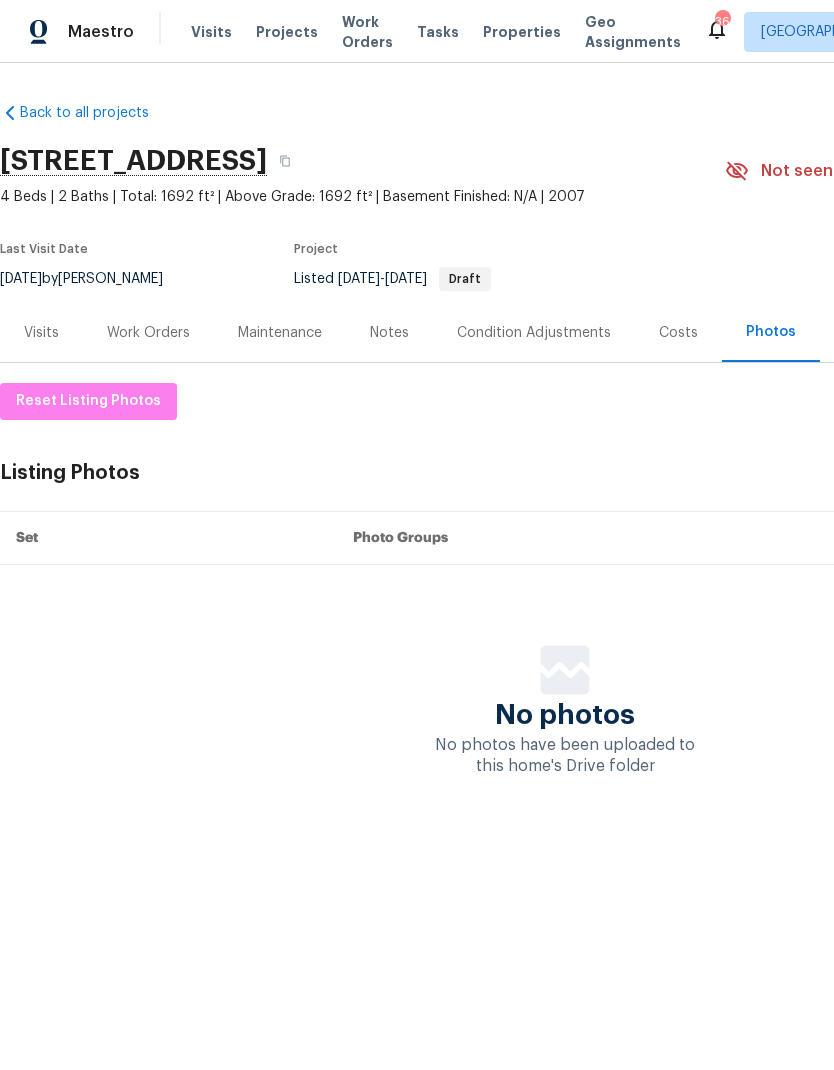 scroll, scrollTop: 0, scrollLeft: 0, axis: both 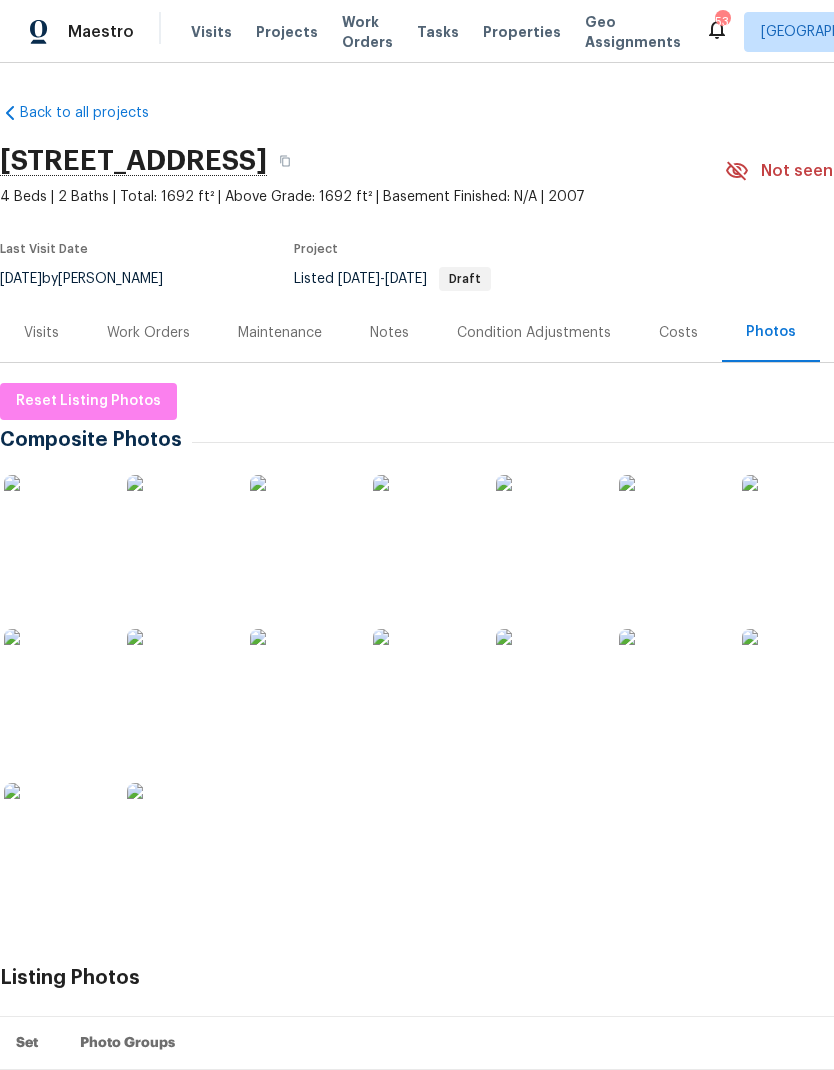 click on "Projects" at bounding box center [287, 32] 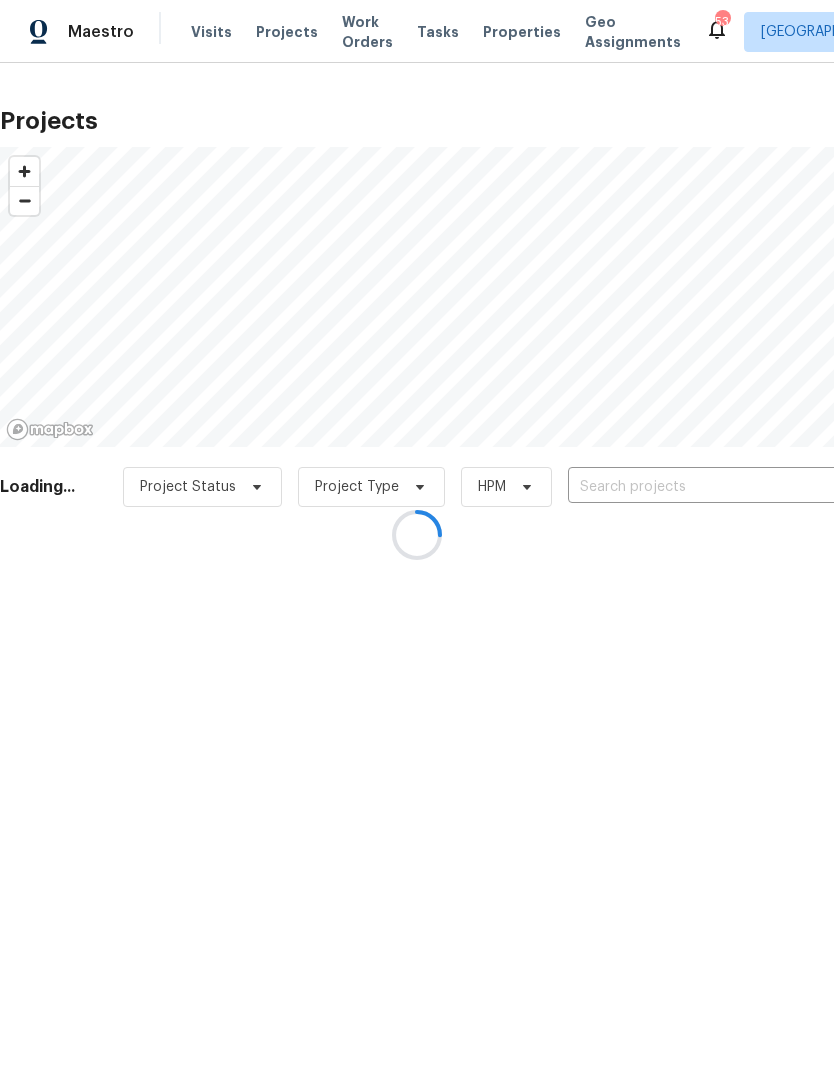 click at bounding box center (417, 535) 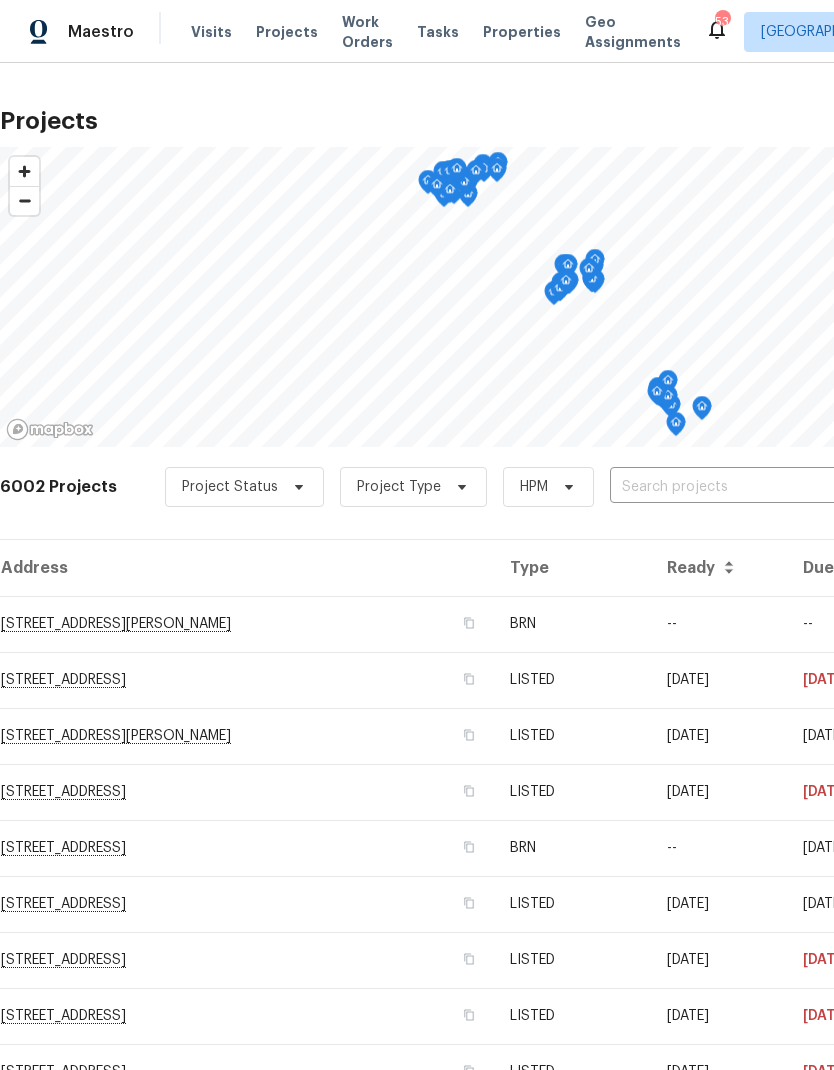 click at bounding box center [724, 487] 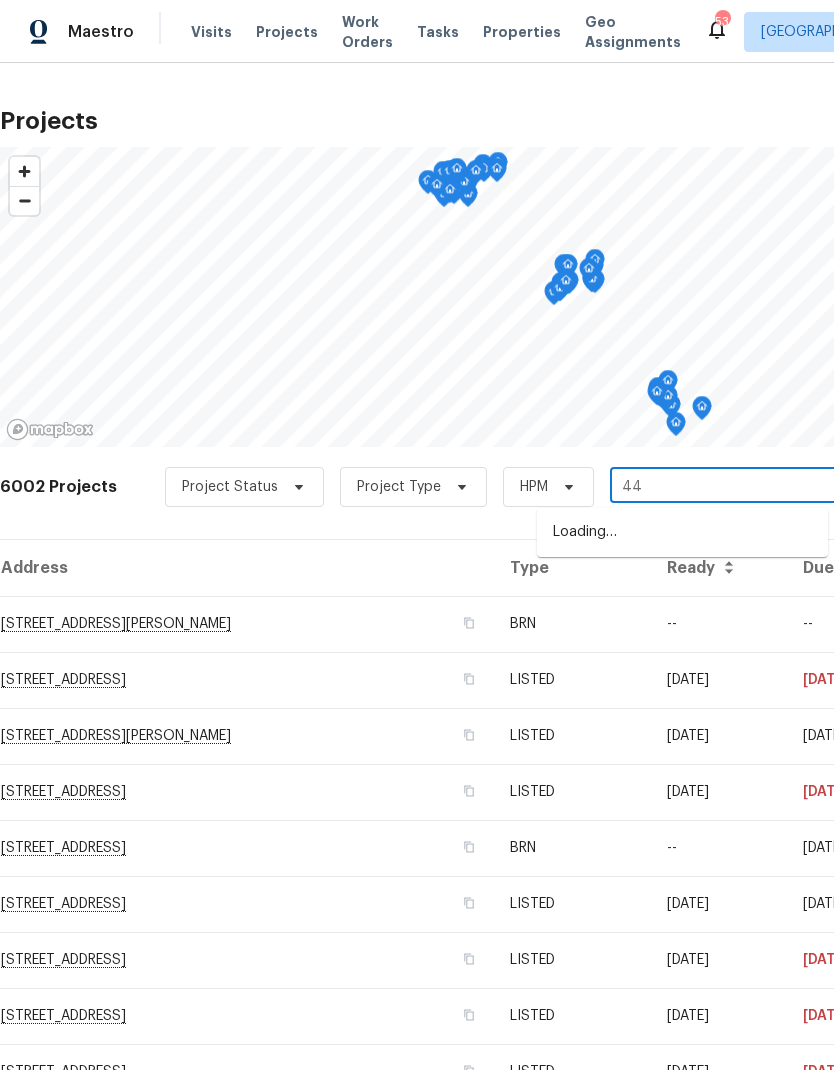 type on "4" 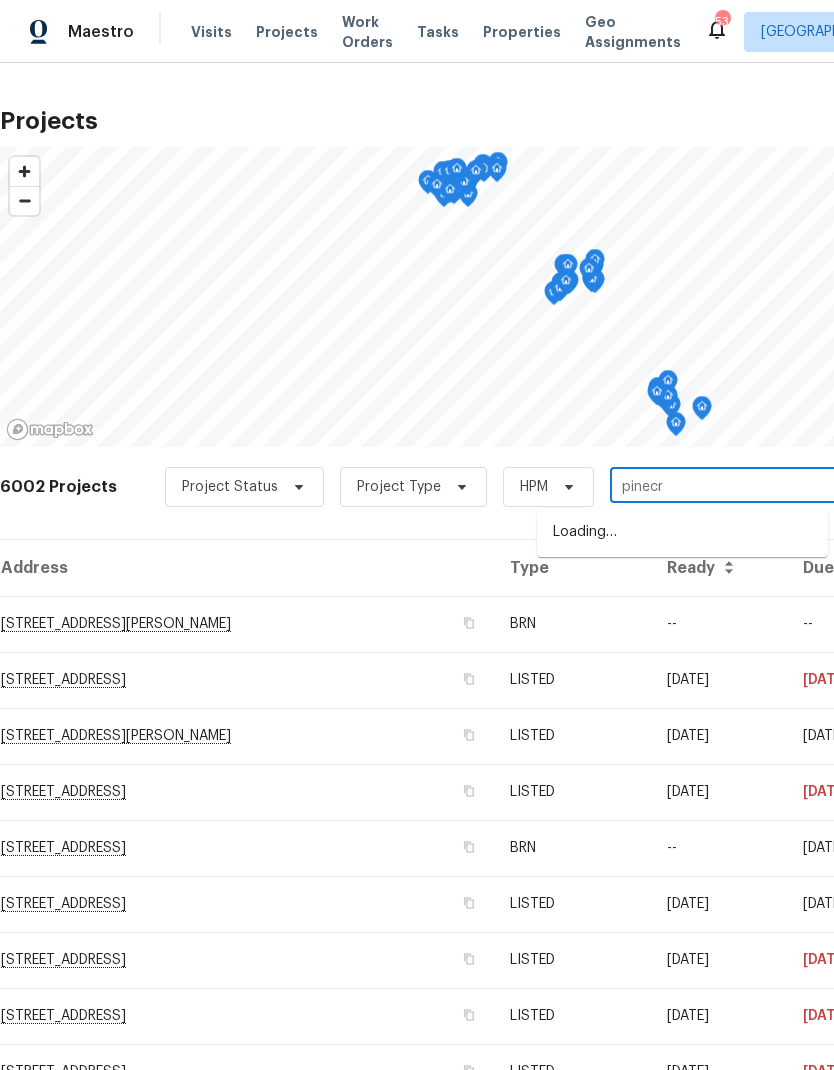 type on "pinecre" 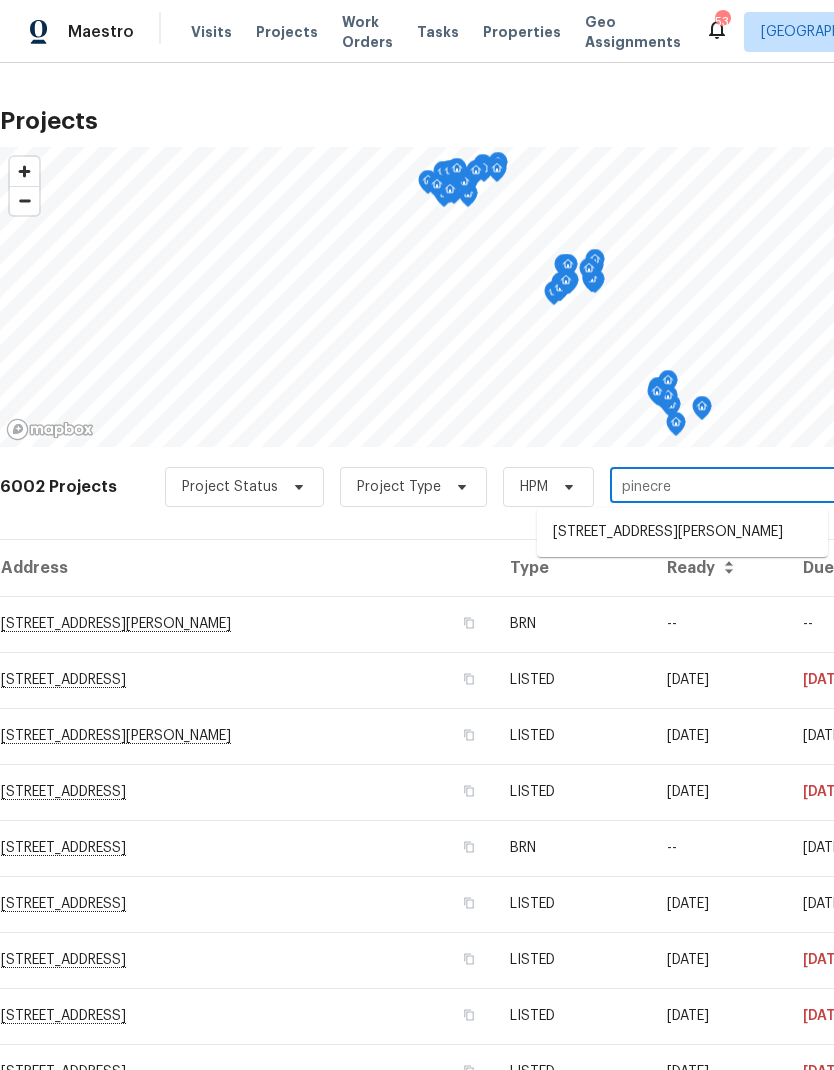 click on "213 Pinecrest Dr, Mauldin, SC 29662" at bounding box center (682, 532) 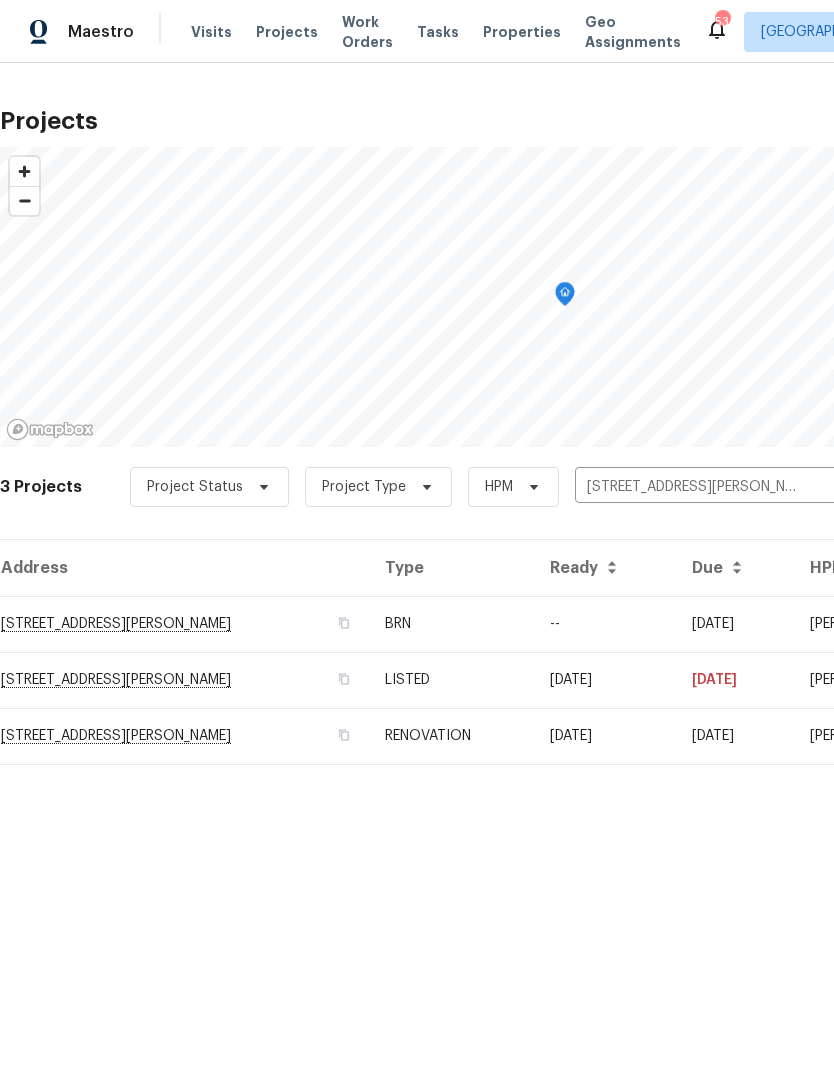 click on "213 Pinecrest Dr, Mauldin, SC 29662" at bounding box center [184, 624] 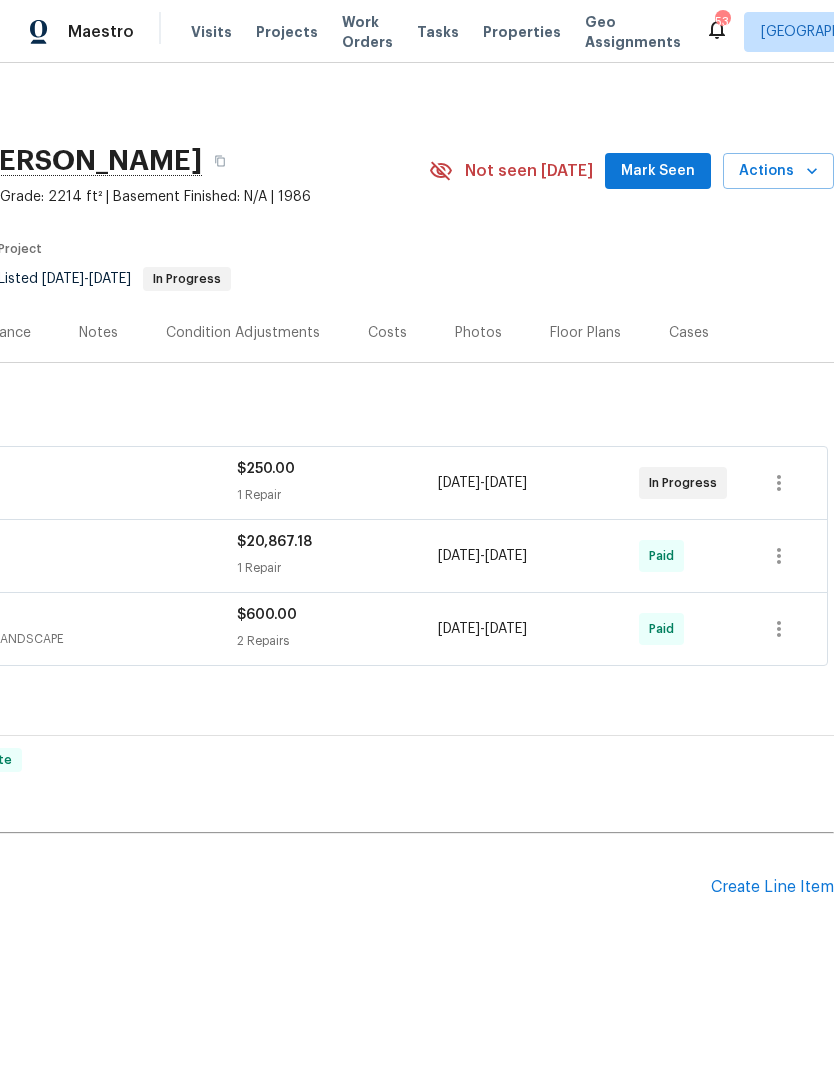 scroll, scrollTop: 0, scrollLeft: 296, axis: horizontal 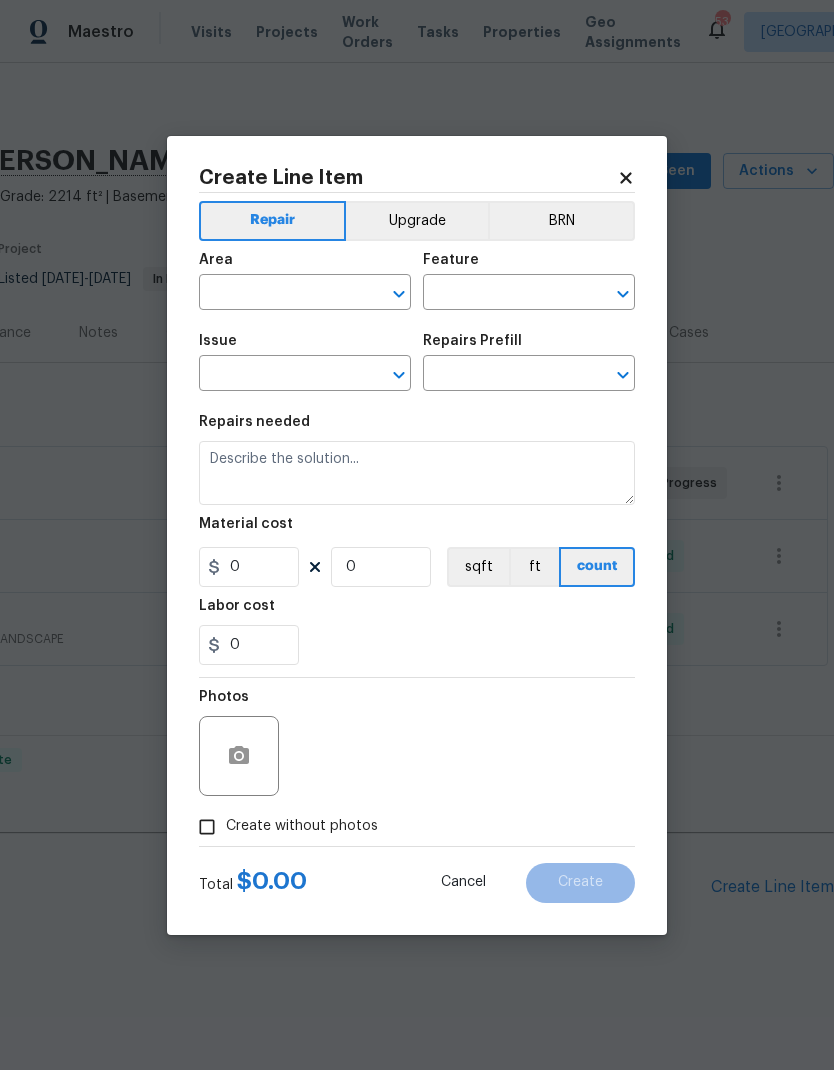 click at bounding box center (277, 294) 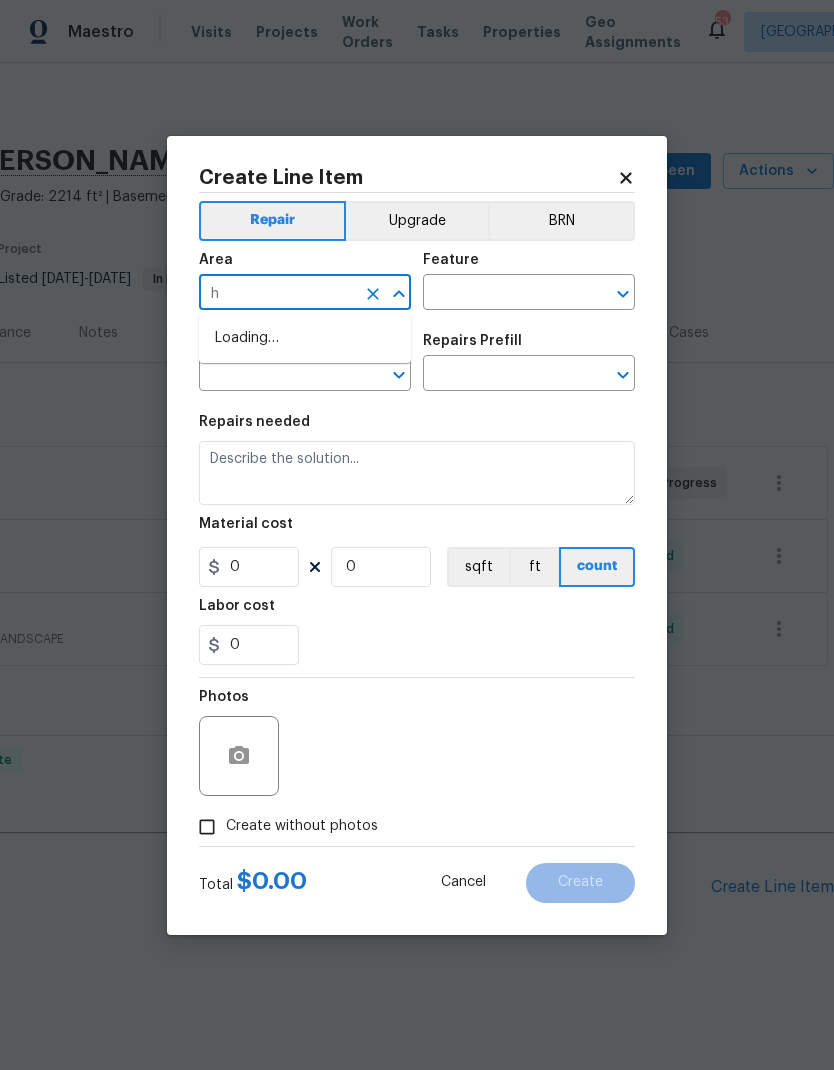 type on "hv" 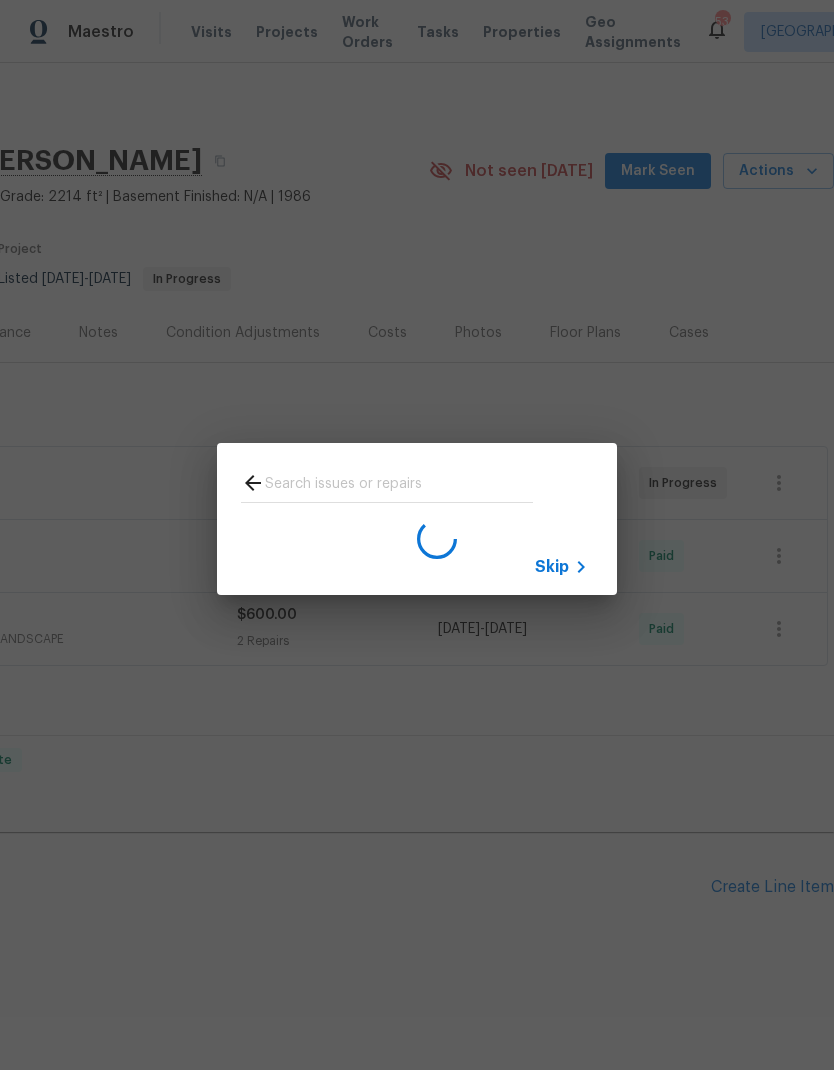 click on "Skip" at bounding box center (417, 519) 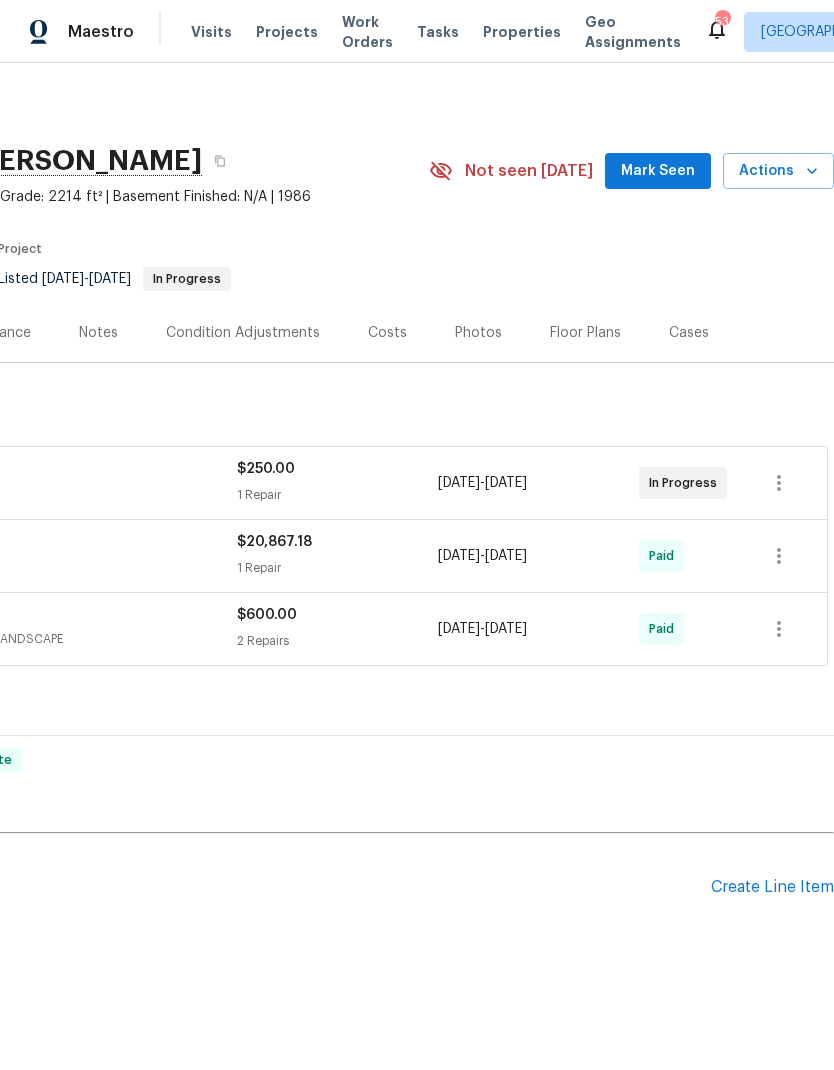 click on "Create Line Item" at bounding box center [772, 887] 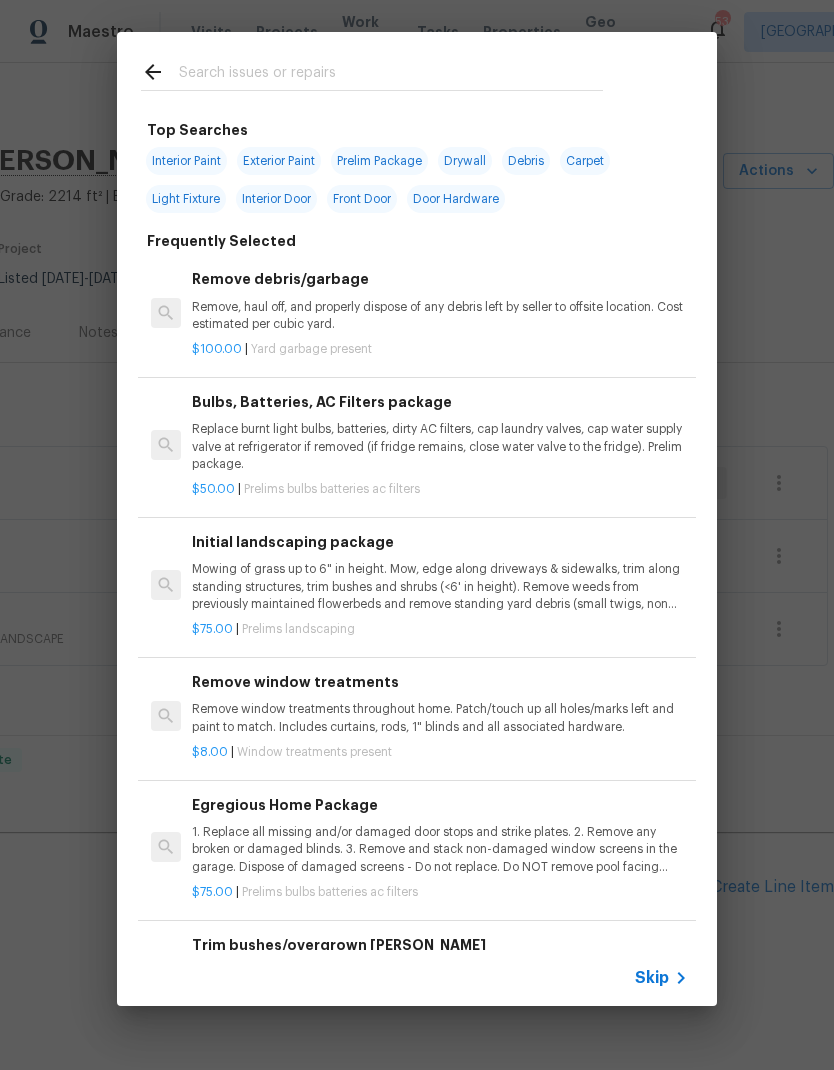 click at bounding box center (391, 75) 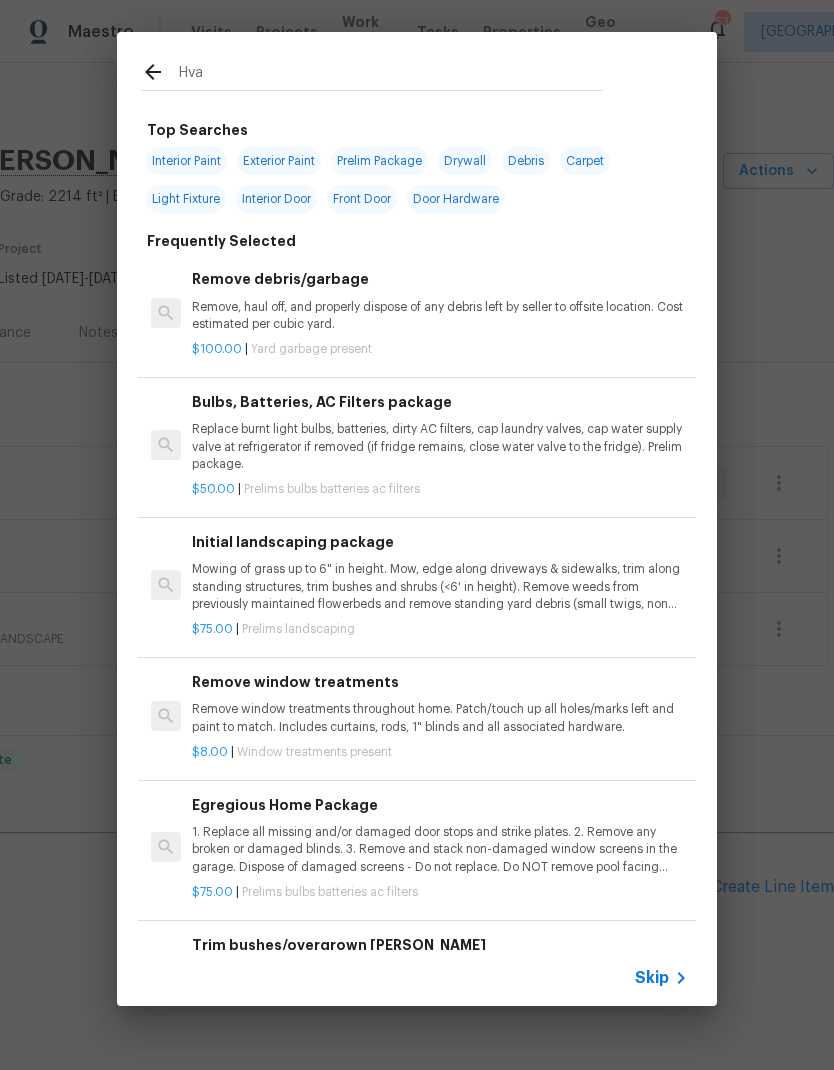 type on "Hvac" 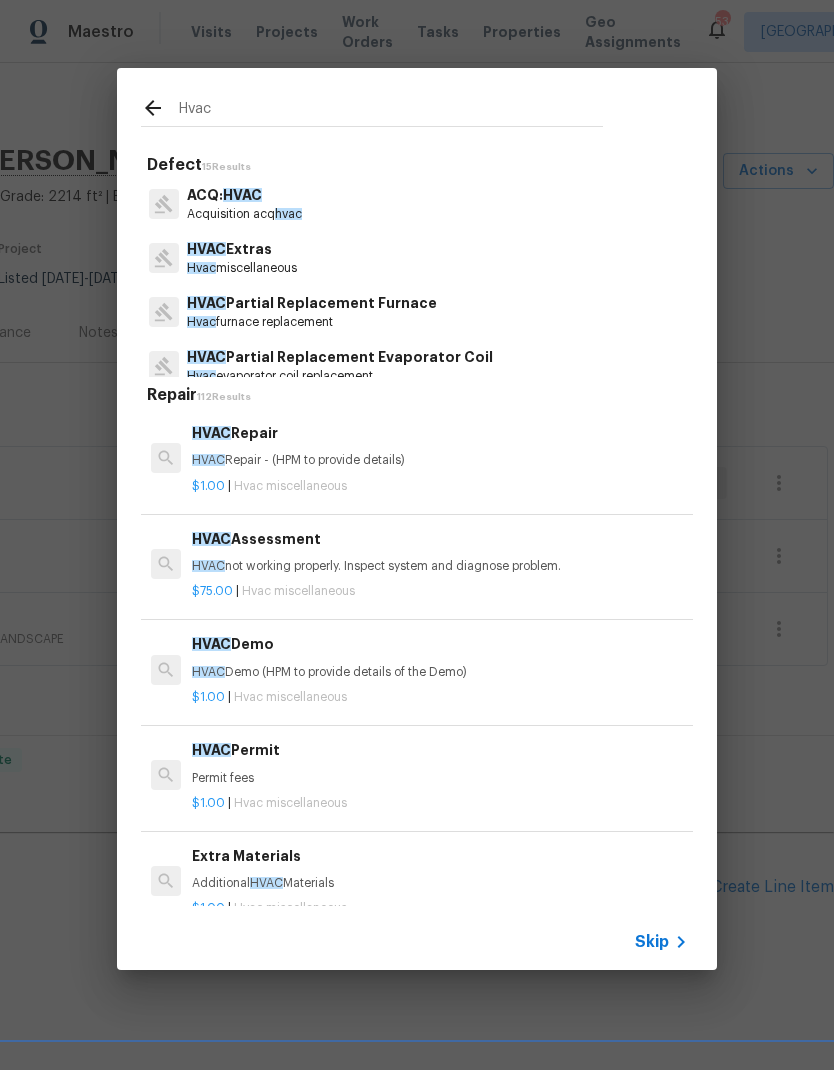 click on "HVAC  Repair - (HPM to provide details)" at bounding box center (440, 460) 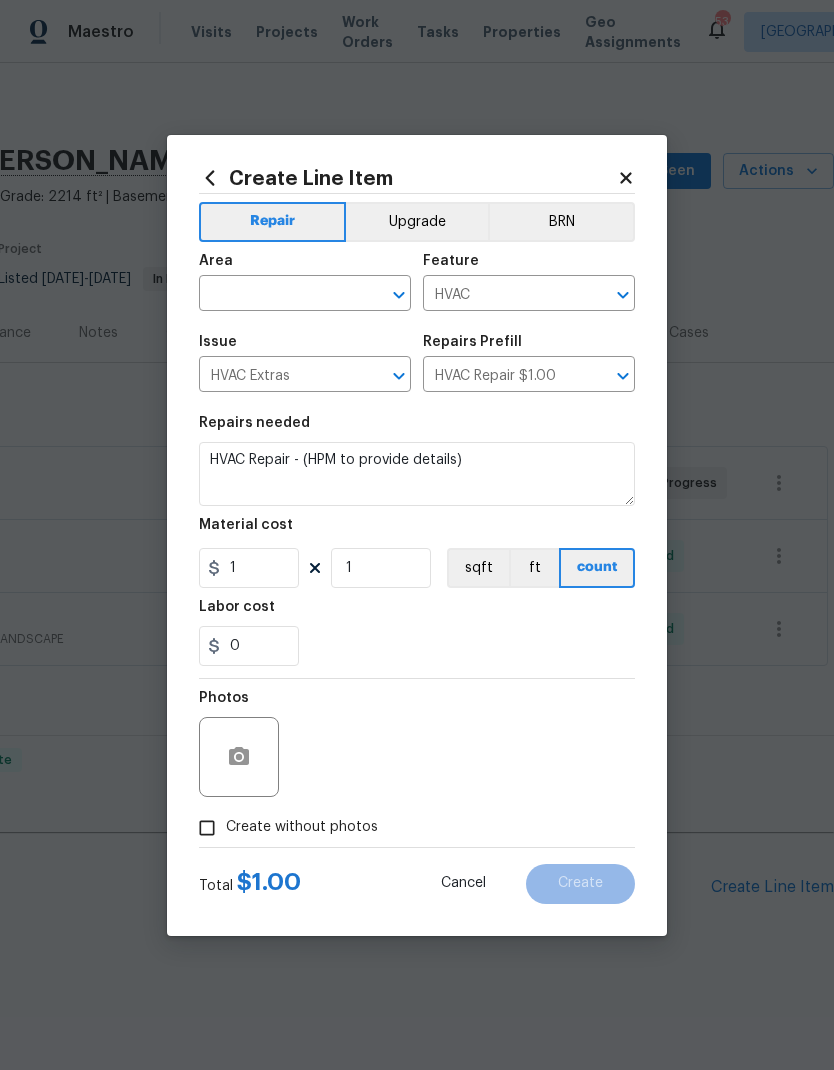 click at bounding box center (277, 295) 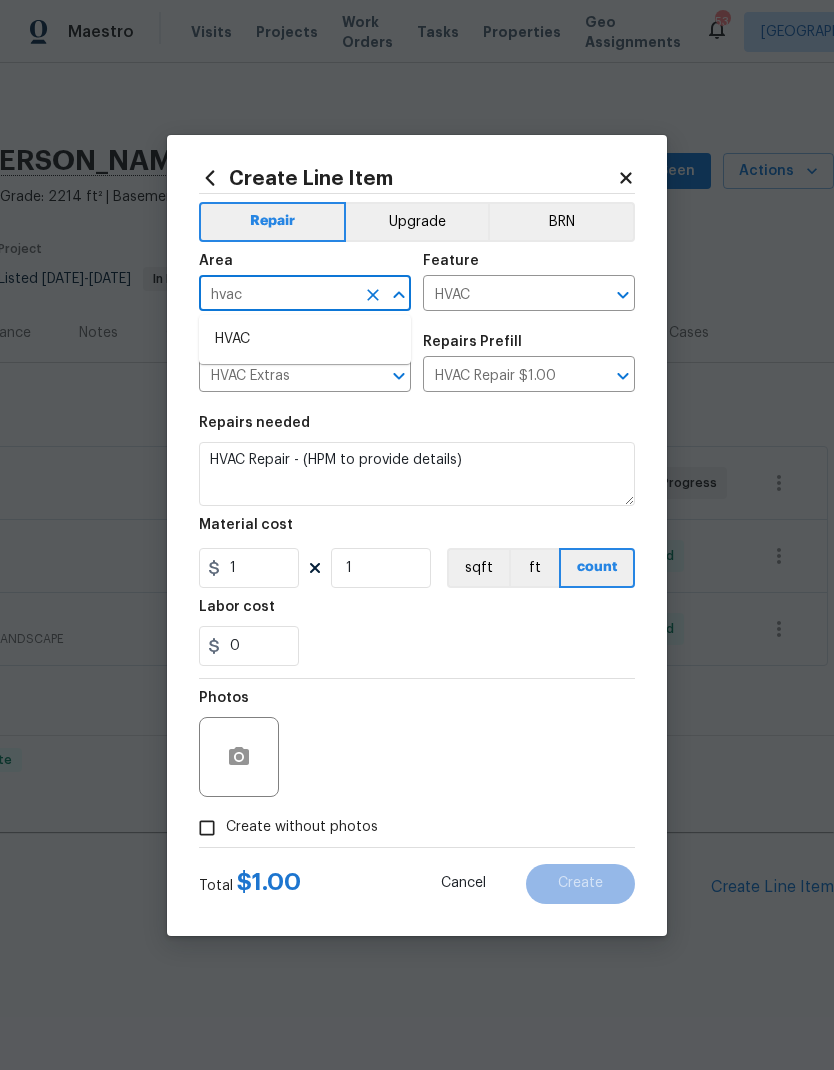click on "HVAC" at bounding box center (305, 339) 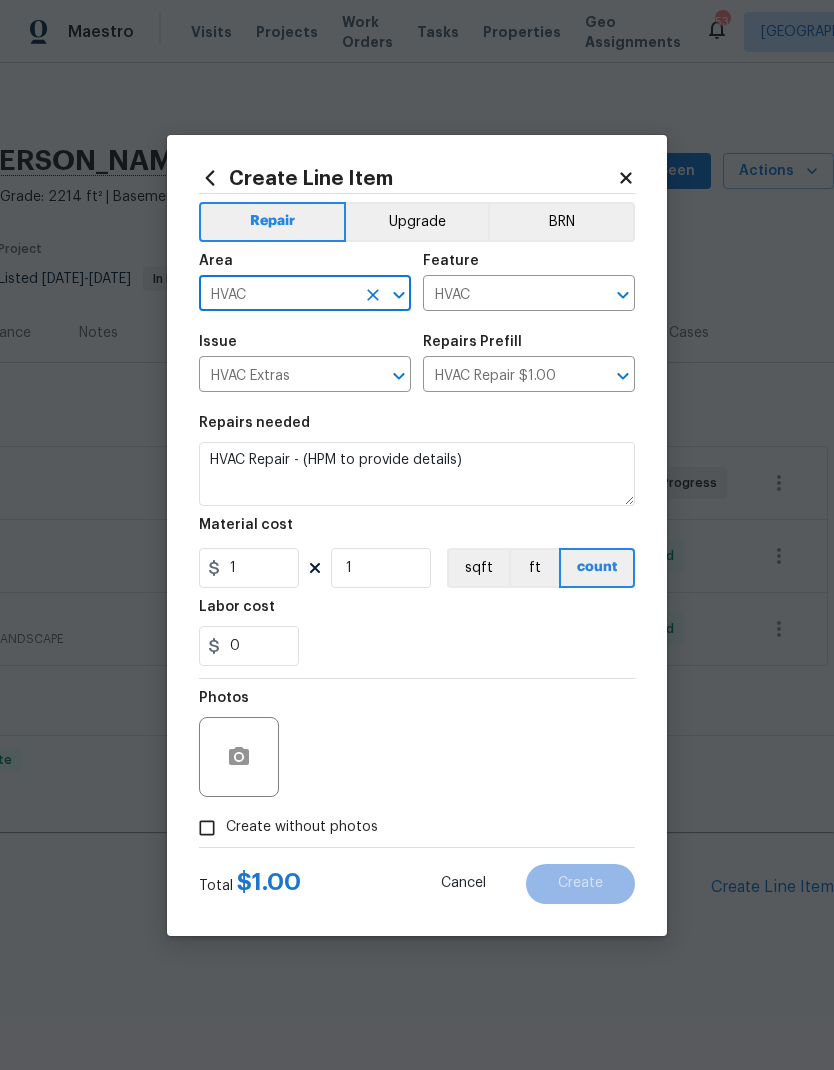 click on "Issue" at bounding box center [305, 348] 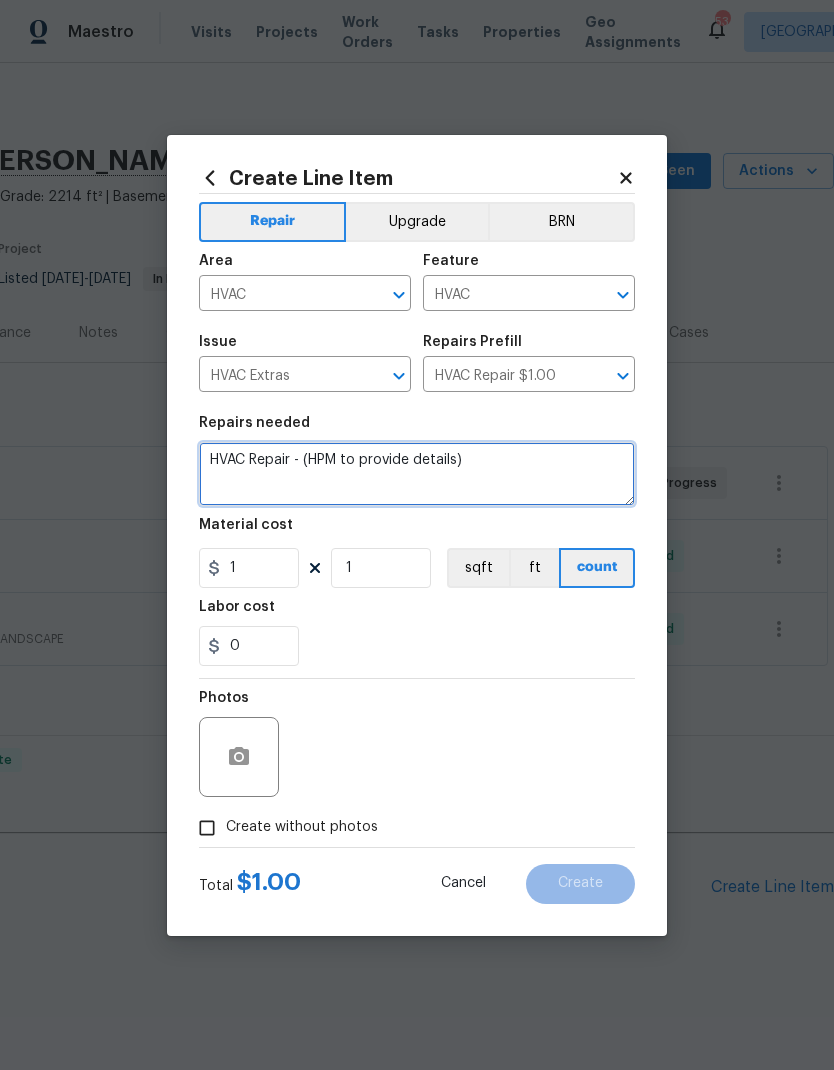 click on "HVAC Repair - (HPM to provide details)" at bounding box center [417, 474] 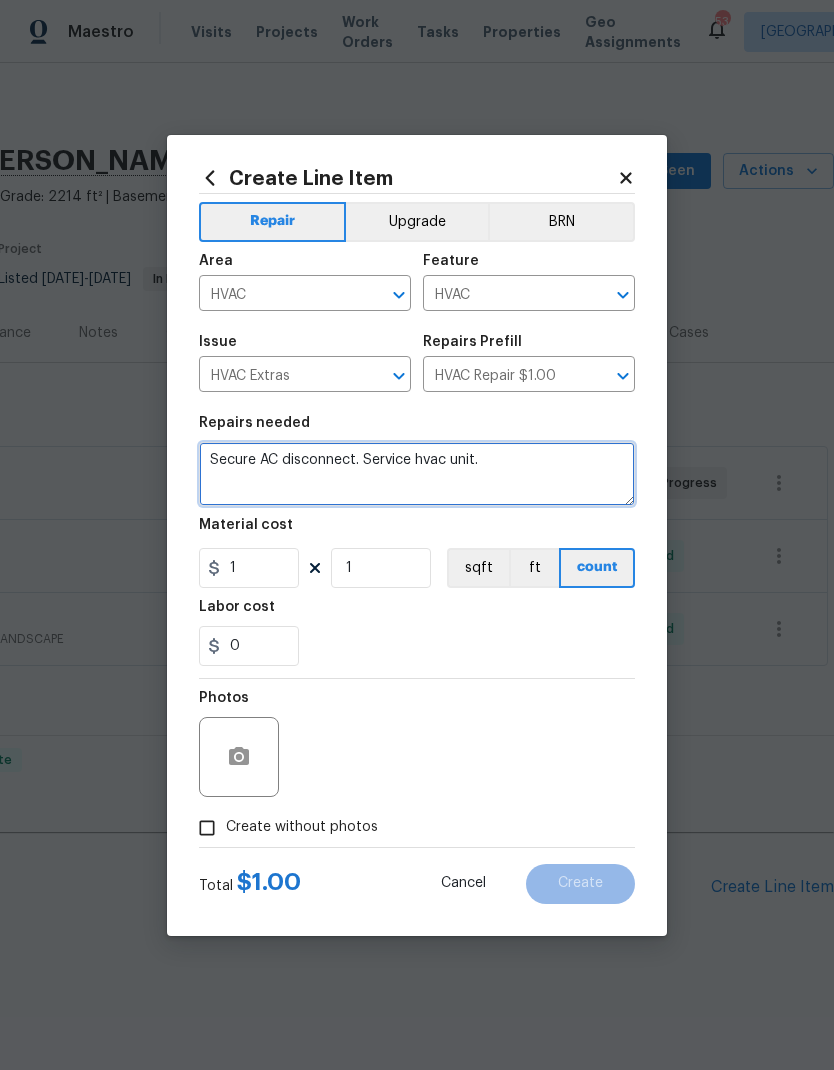 type on "Secure AC disconnect. Service hvac unit." 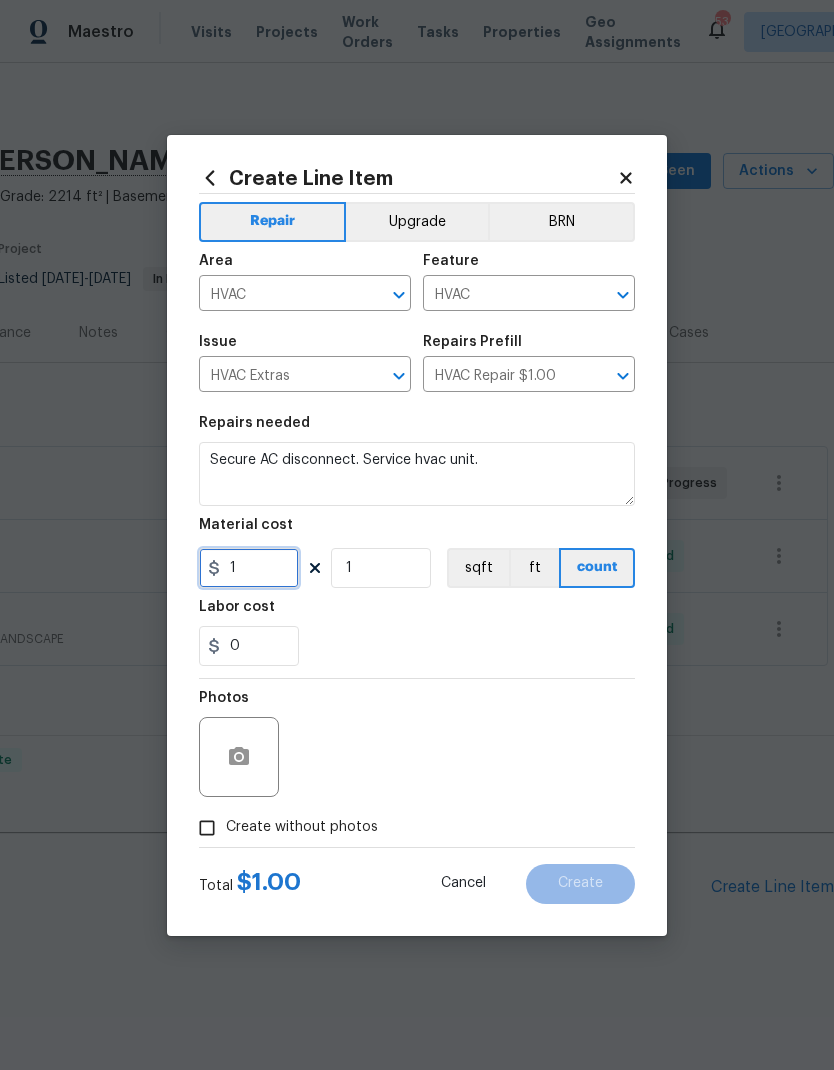 click on "1" at bounding box center [249, 568] 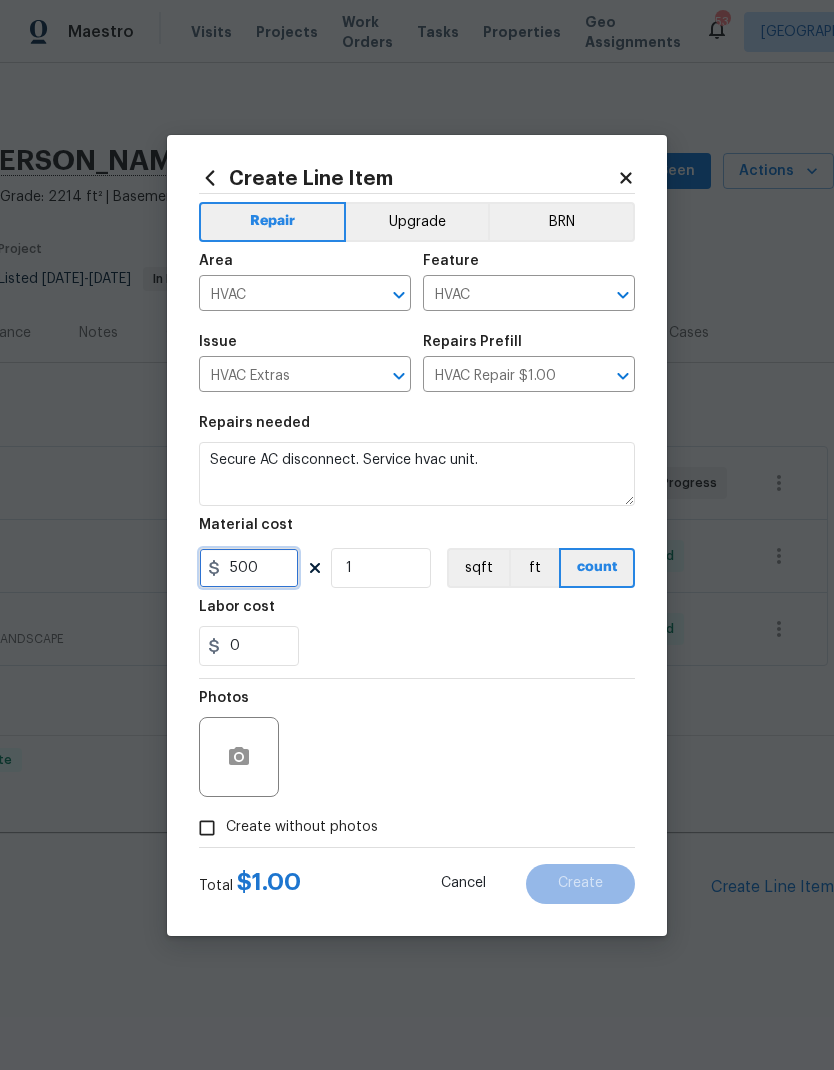 type on "500" 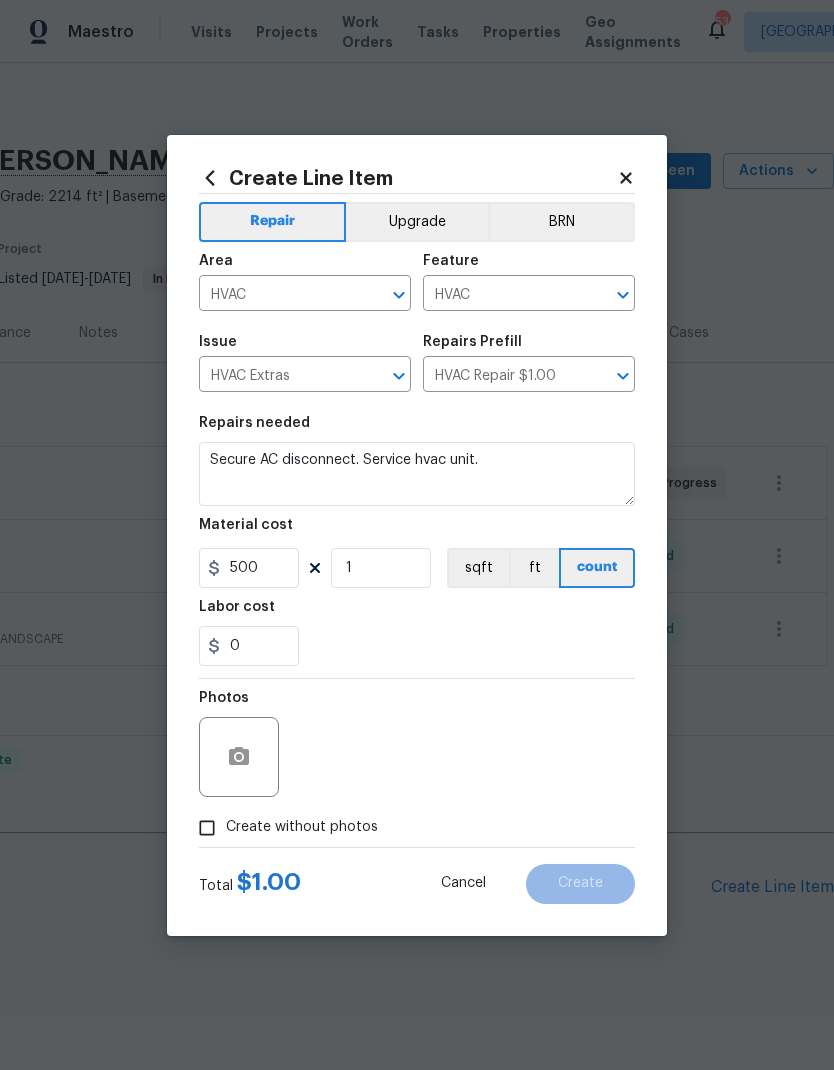 click on "ft" at bounding box center [534, 568] 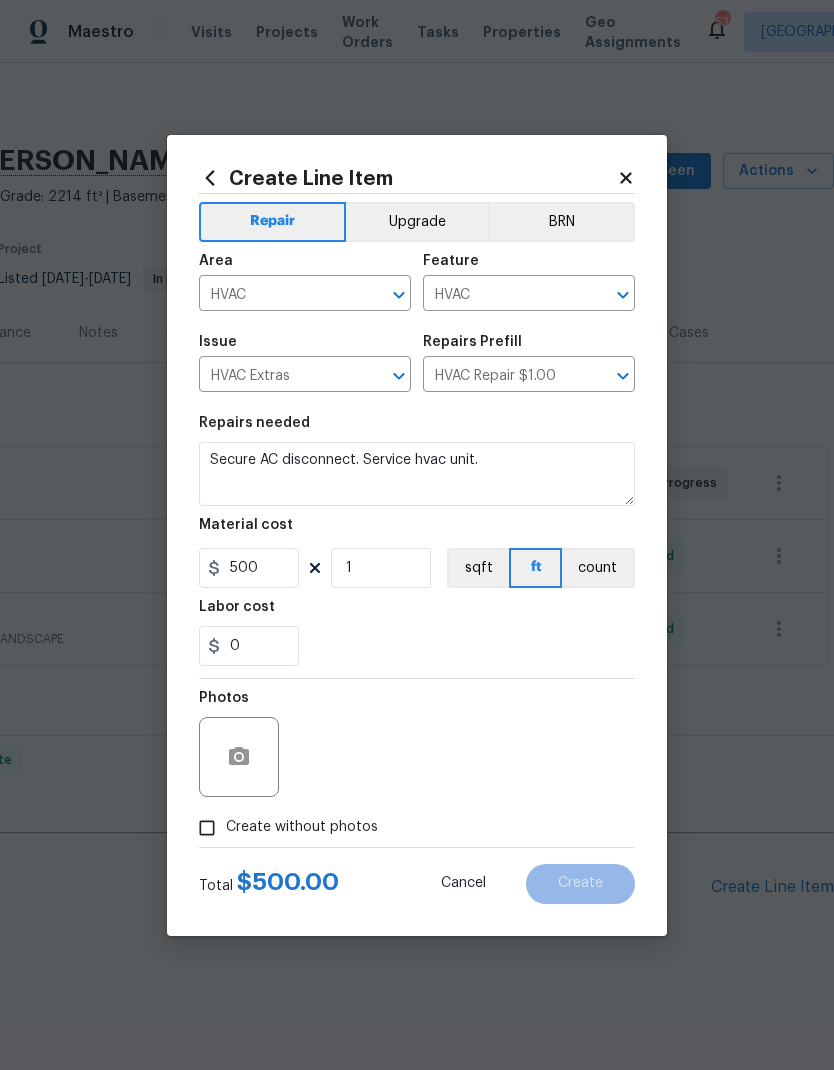click on "Create without photos" at bounding box center [207, 828] 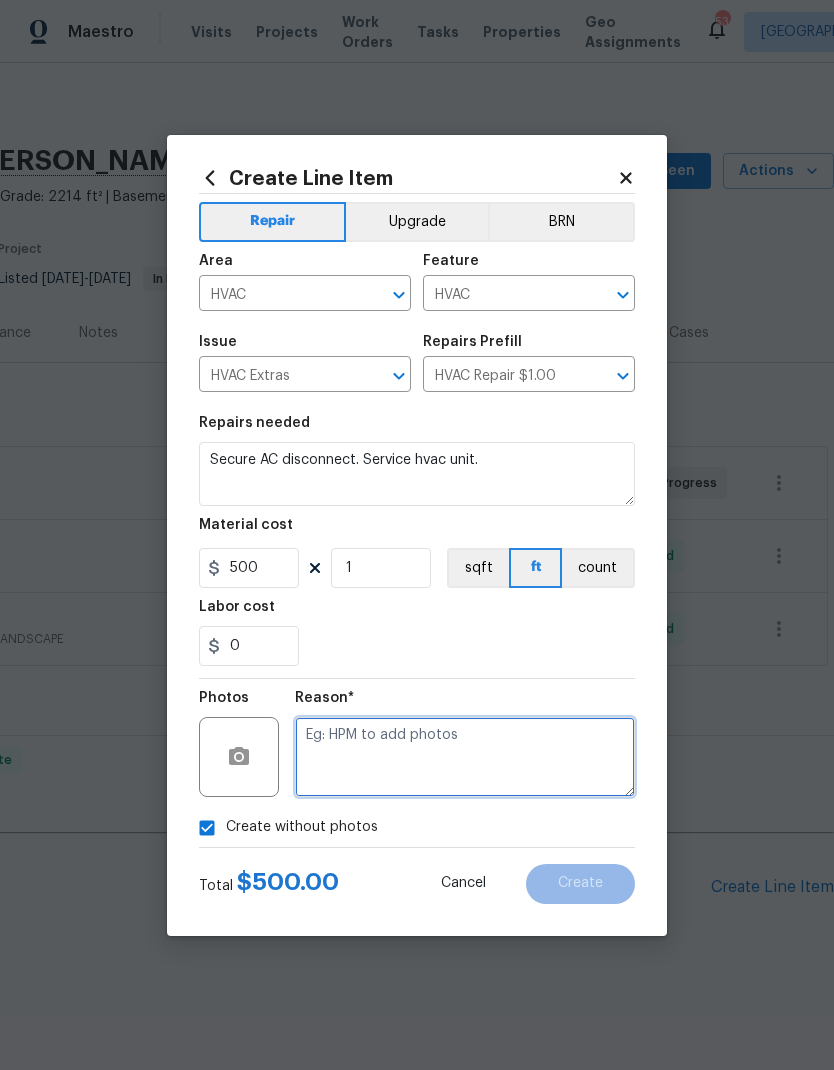click at bounding box center [465, 757] 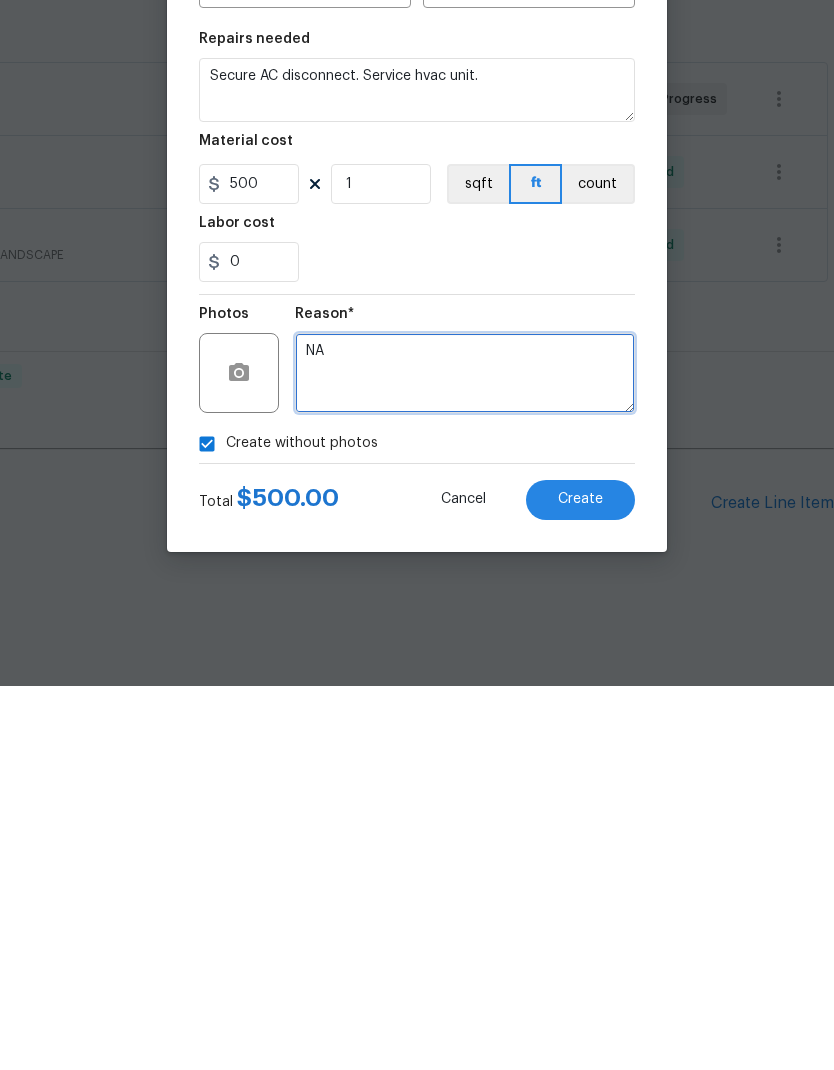 type on "NA" 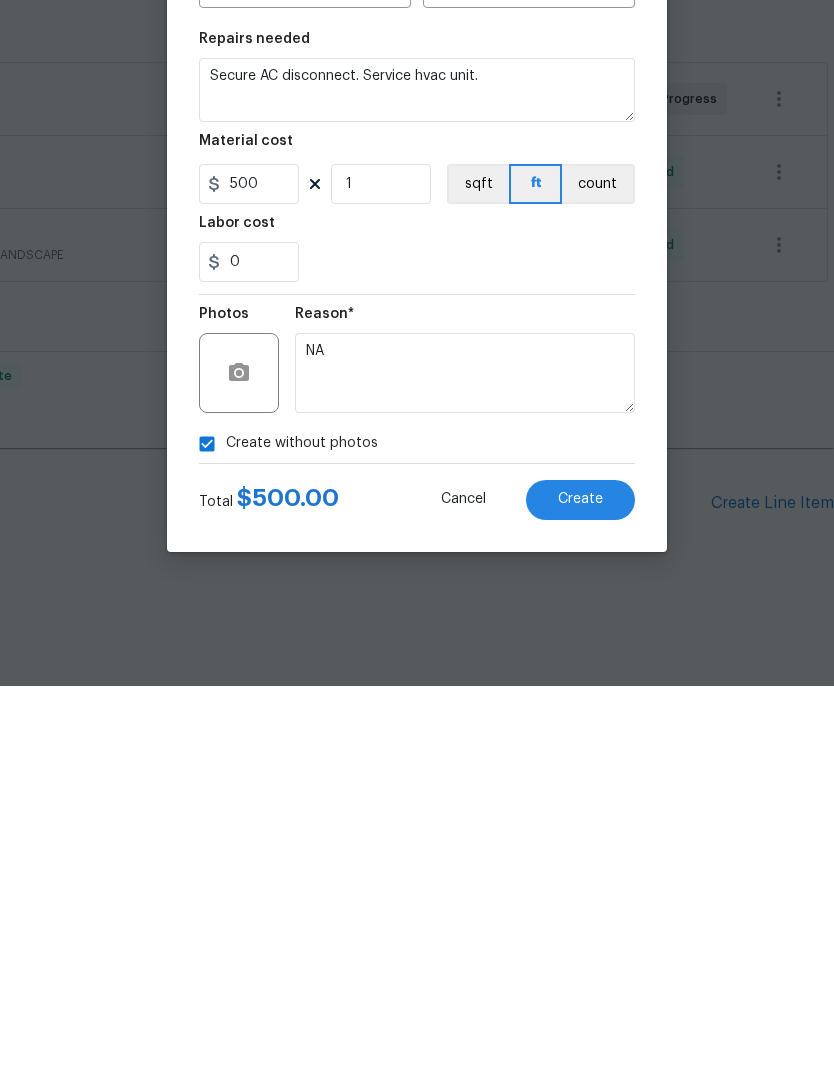 click on "Create" at bounding box center (580, 883) 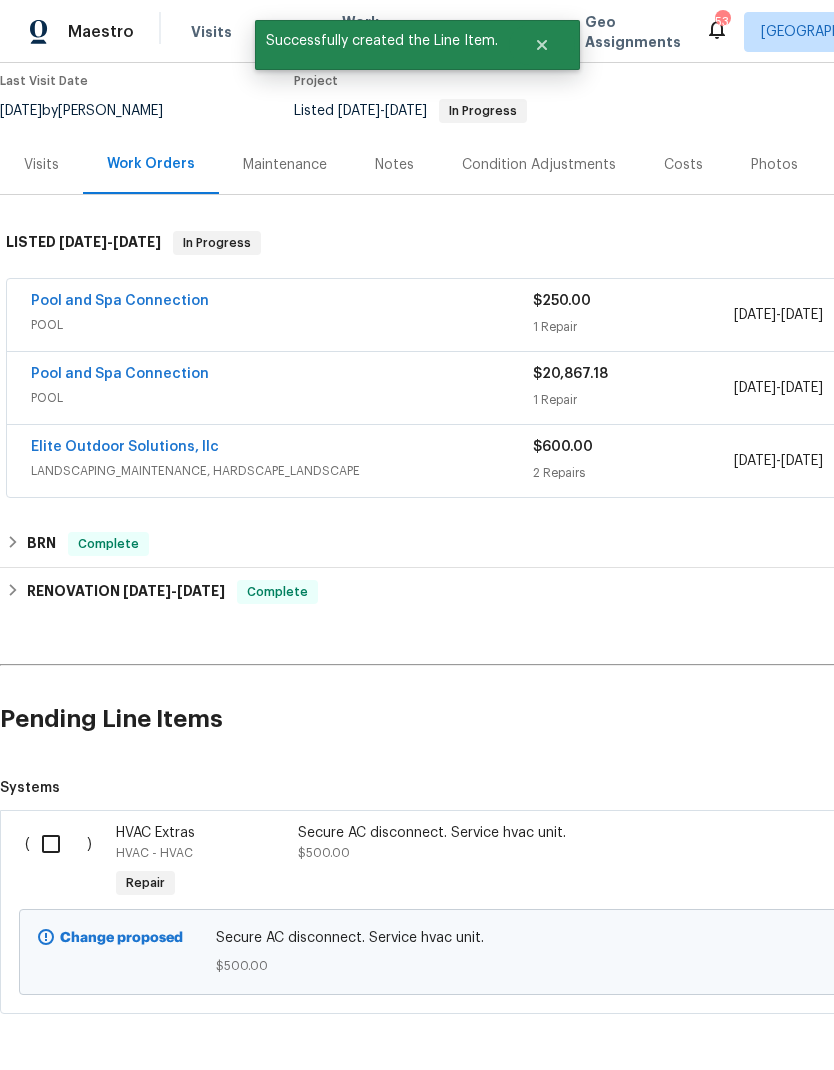 scroll, scrollTop: 168, scrollLeft: 0, axis: vertical 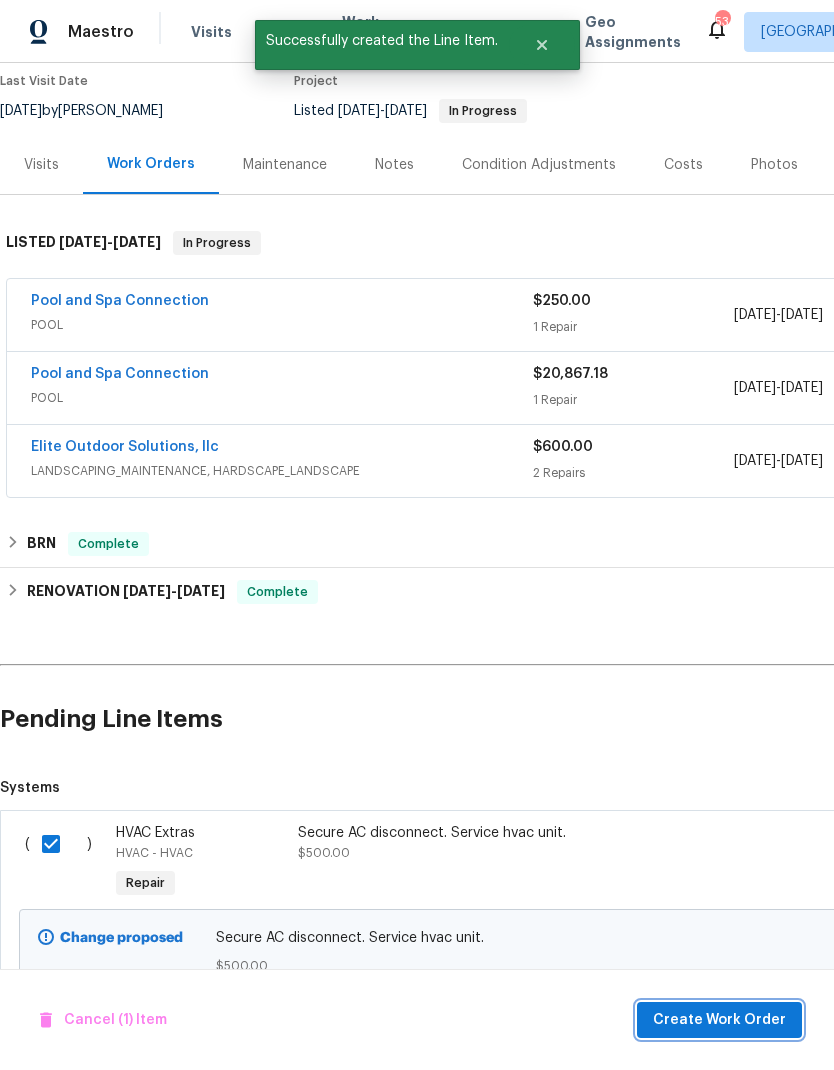 click on "Create Work Order" at bounding box center (719, 1020) 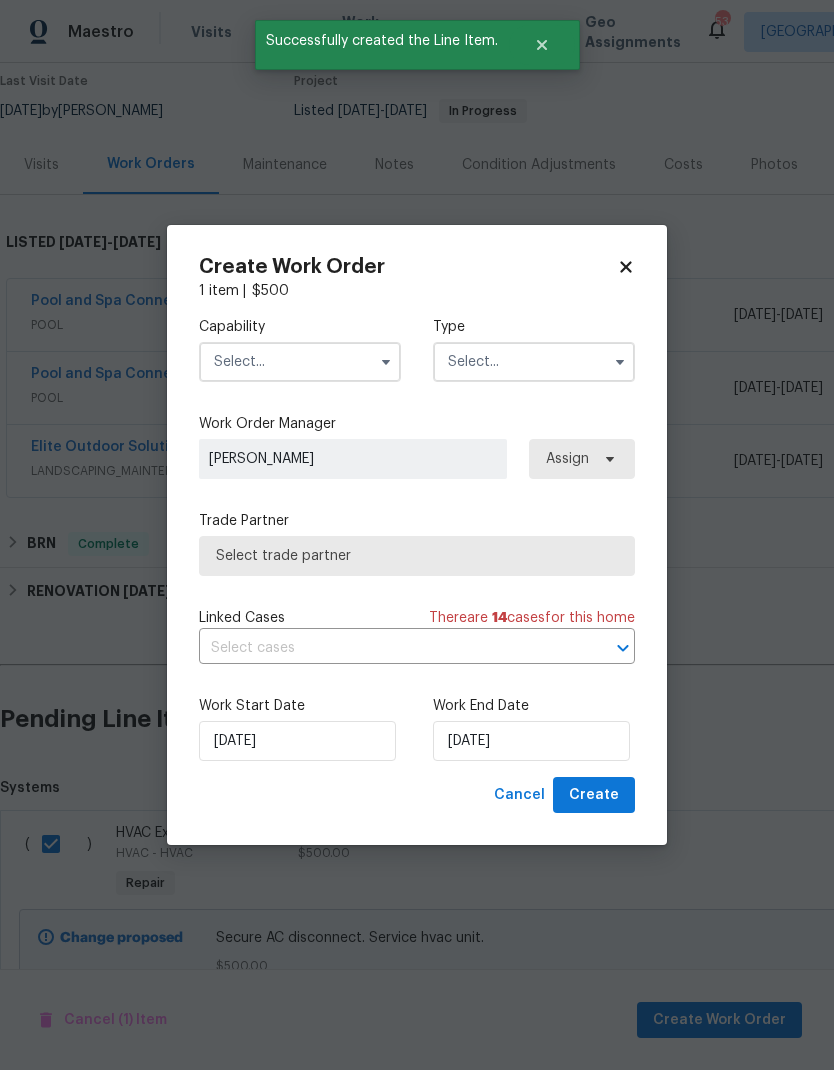 click at bounding box center [300, 362] 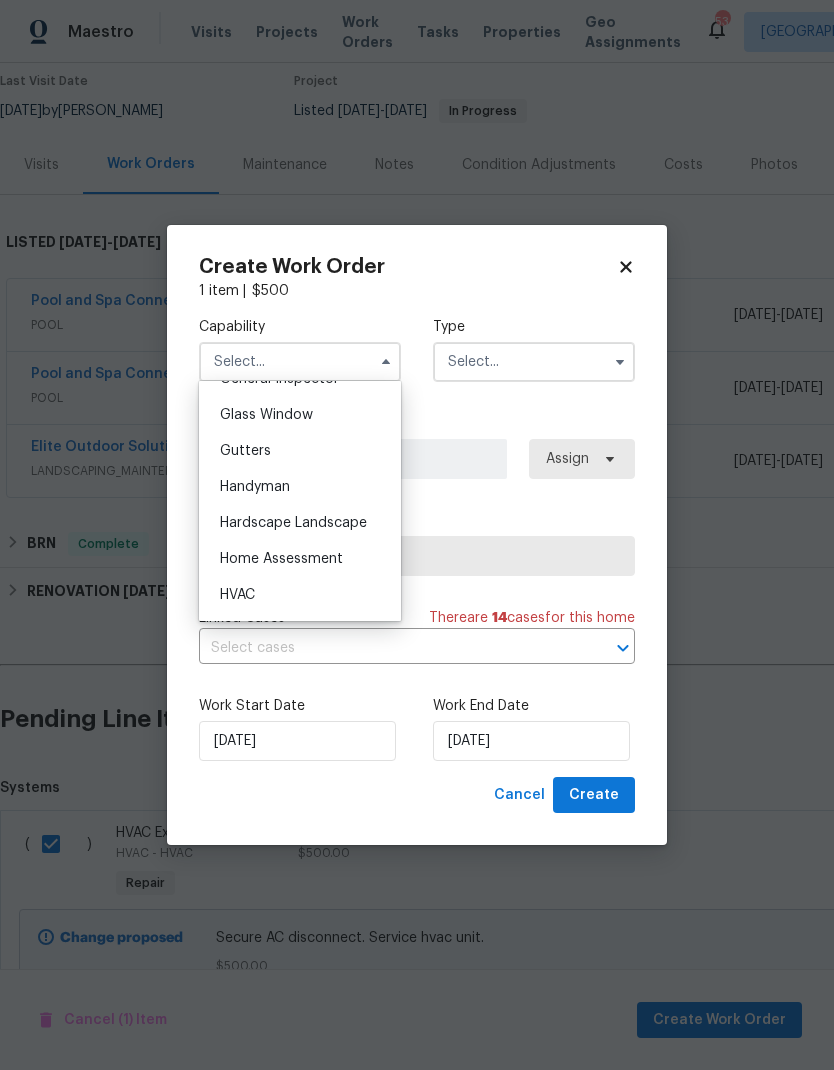 scroll, scrollTop: 1026, scrollLeft: 0, axis: vertical 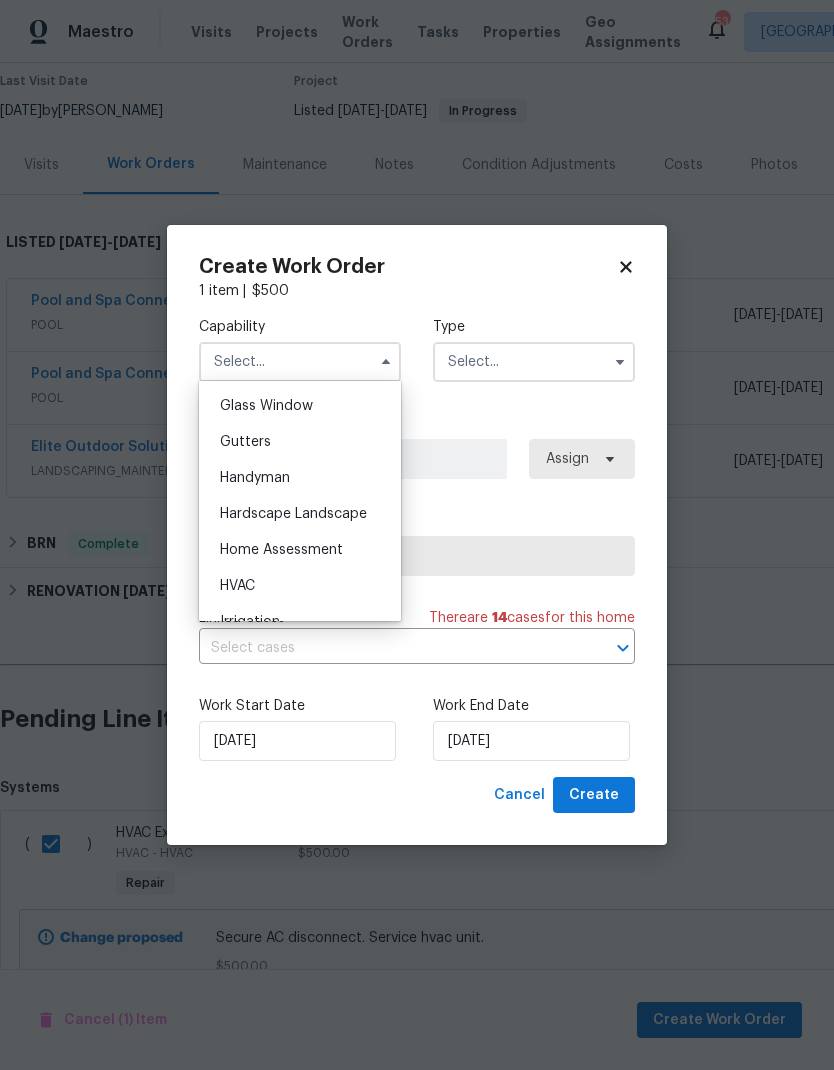 click on "HVAC" at bounding box center [237, 586] 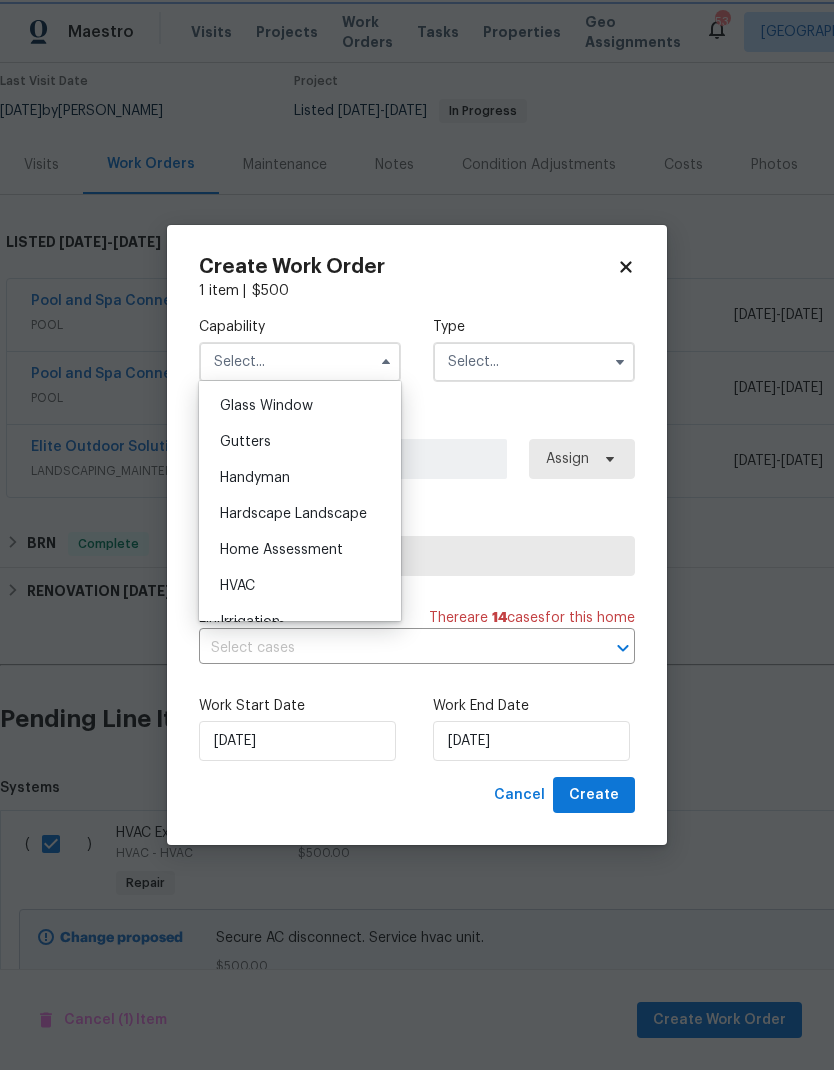 type on "HVAC" 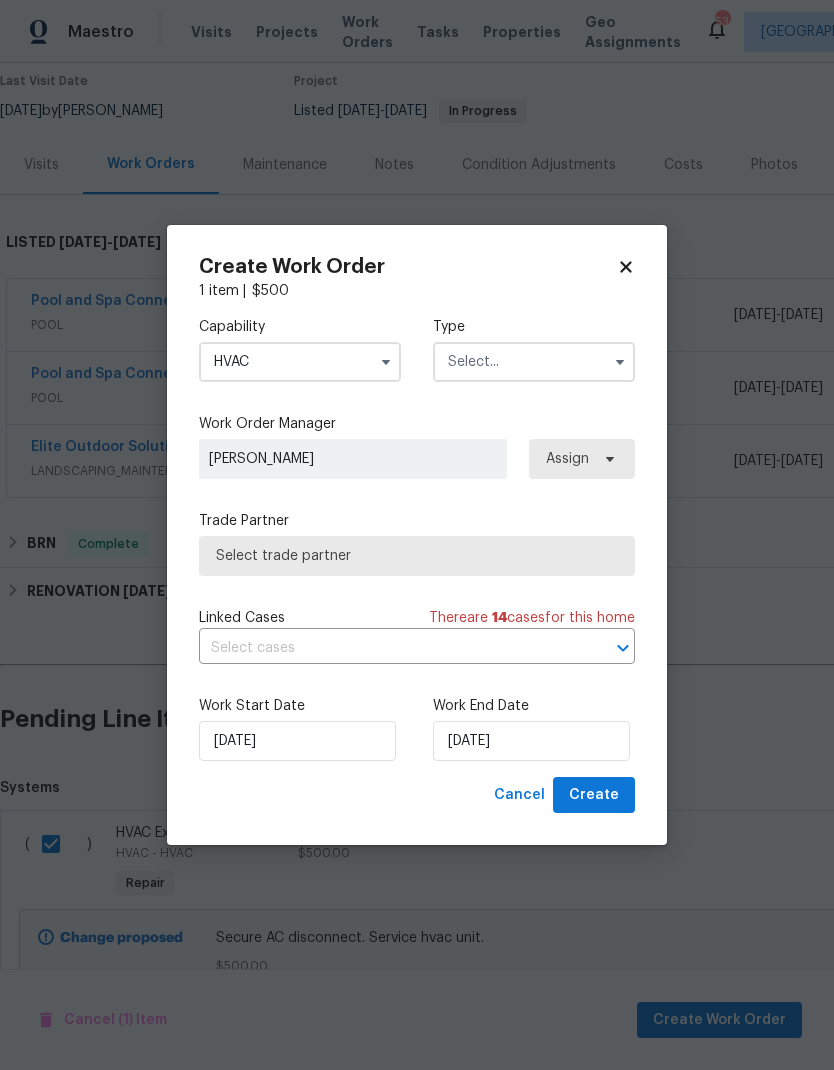click at bounding box center (534, 362) 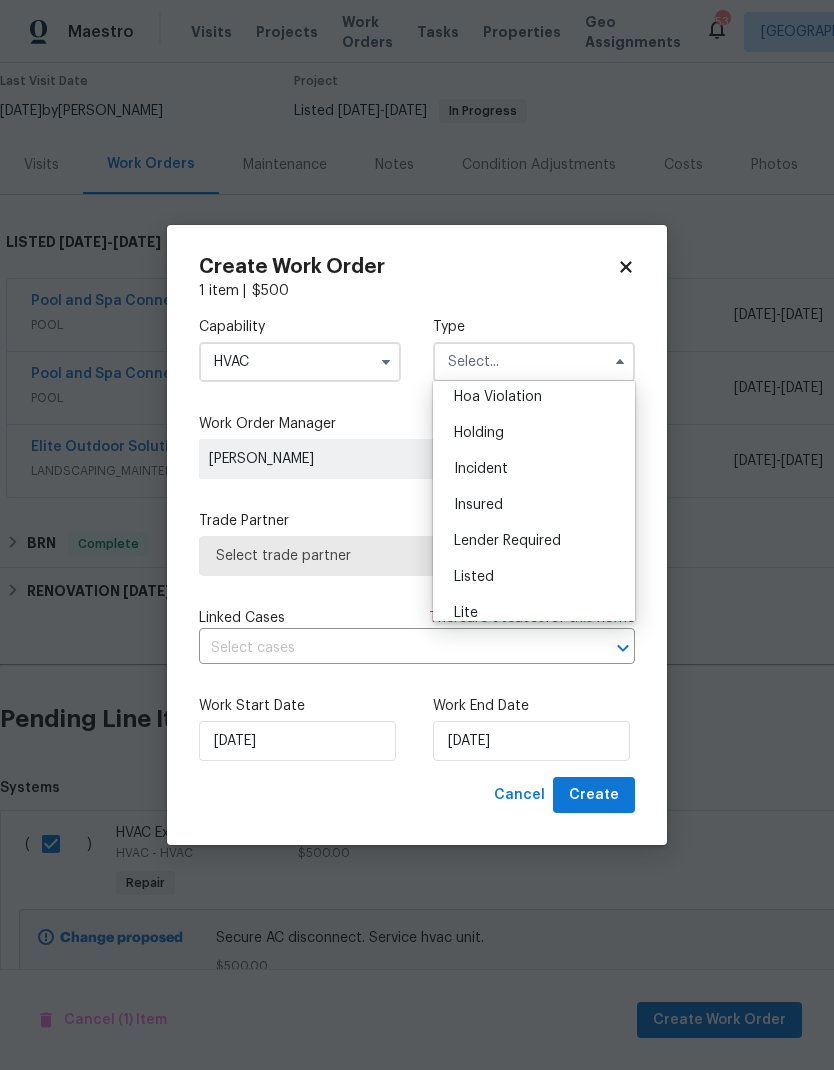 scroll, scrollTop: 63, scrollLeft: 0, axis: vertical 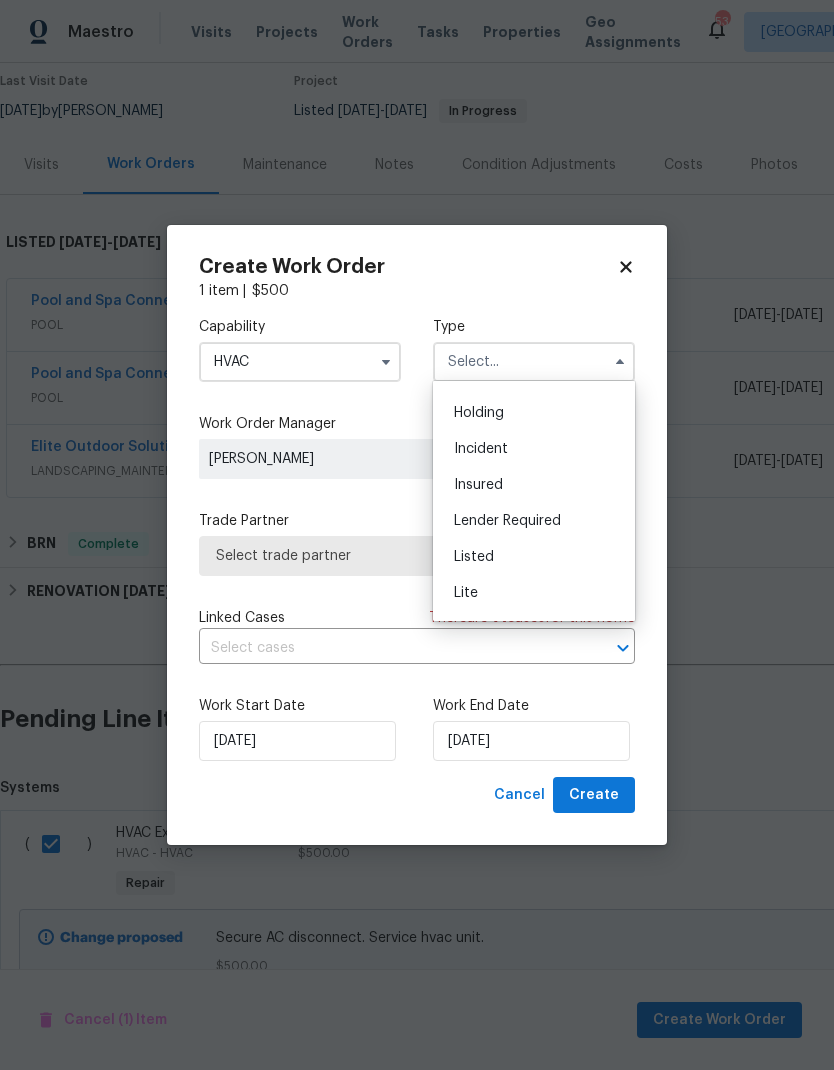 click on "Listed" at bounding box center [474, 557] 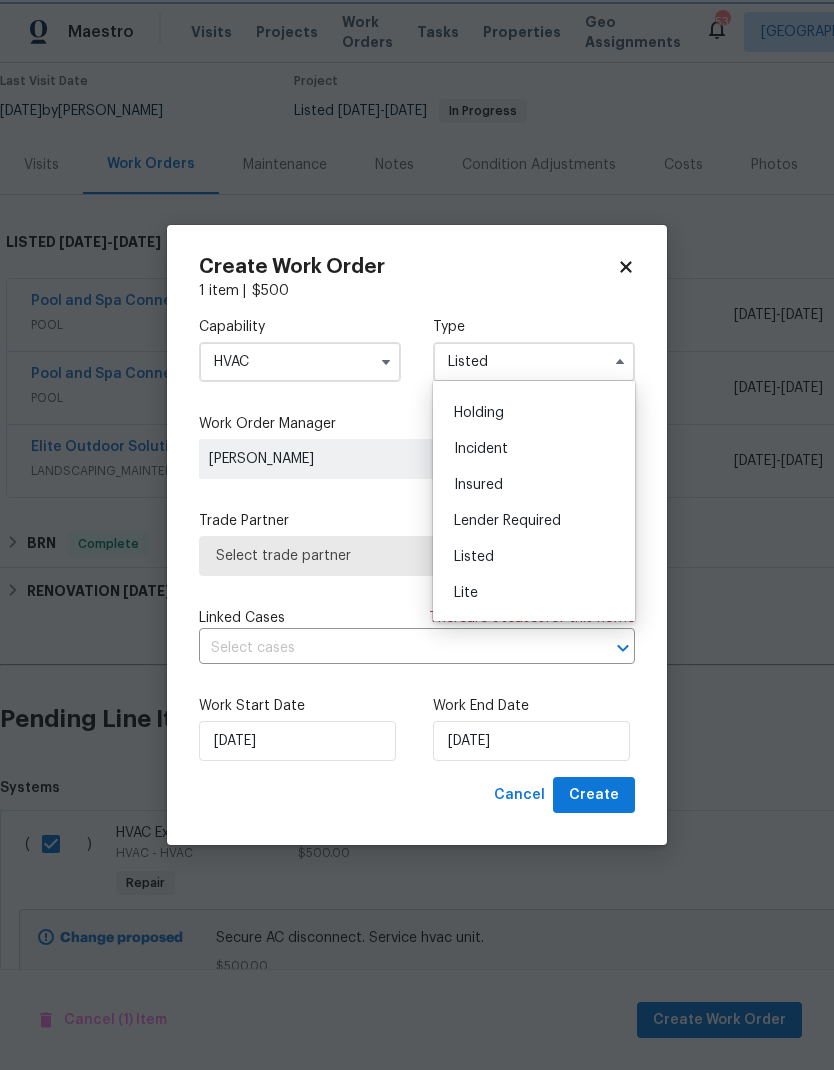 scroll, scrollTop: 0, scrollLeft: 0, axis: both 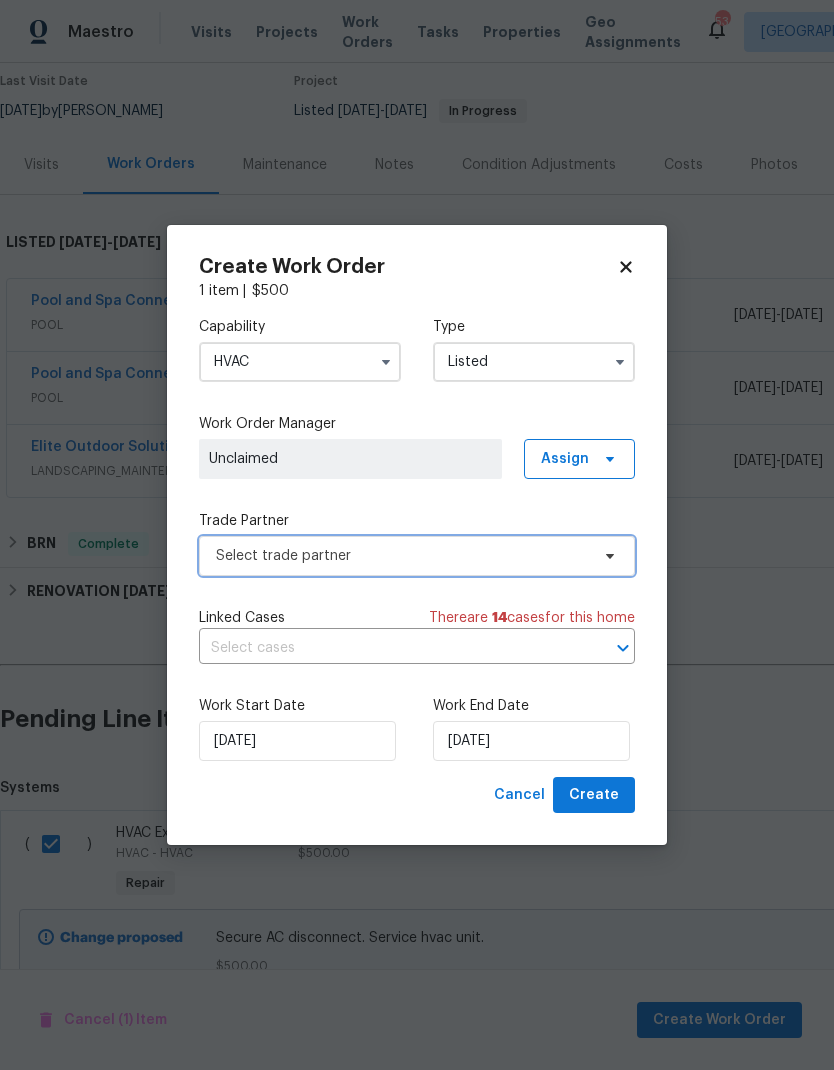 click on "Select trade partner" at bounding box center (402, 556) 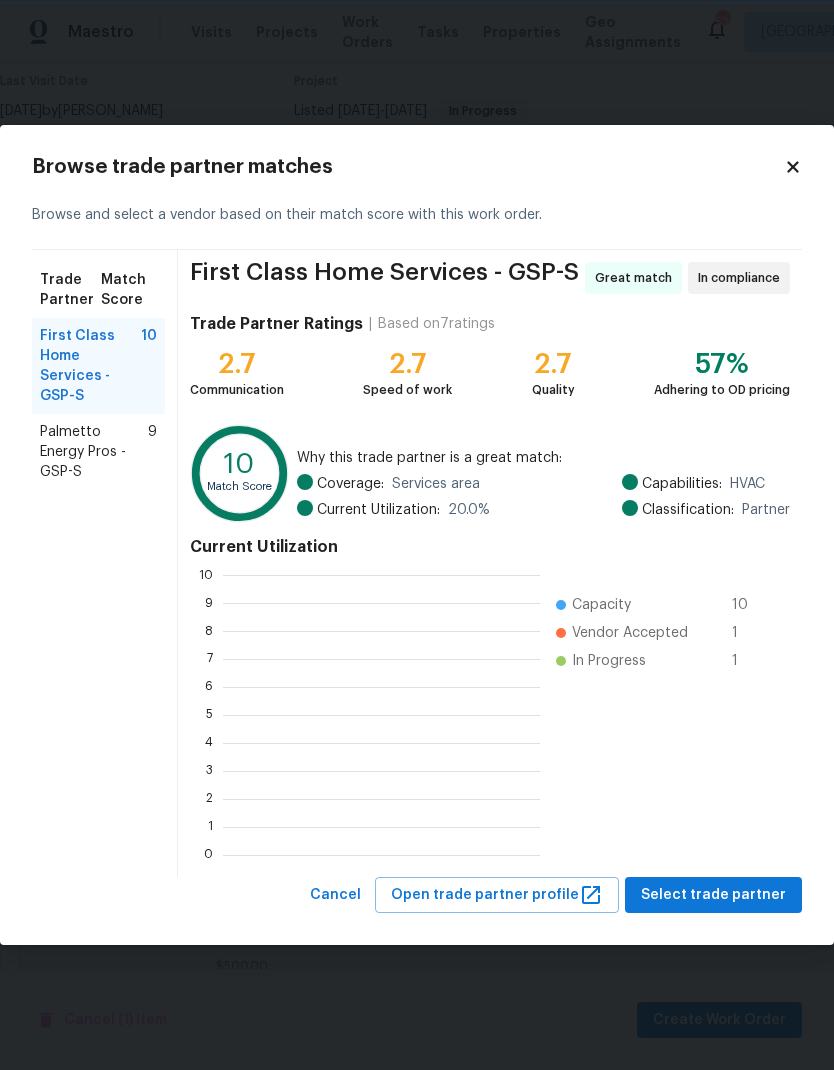 scroll, scrollTop: 2, scrollLeft: 2, axis: both 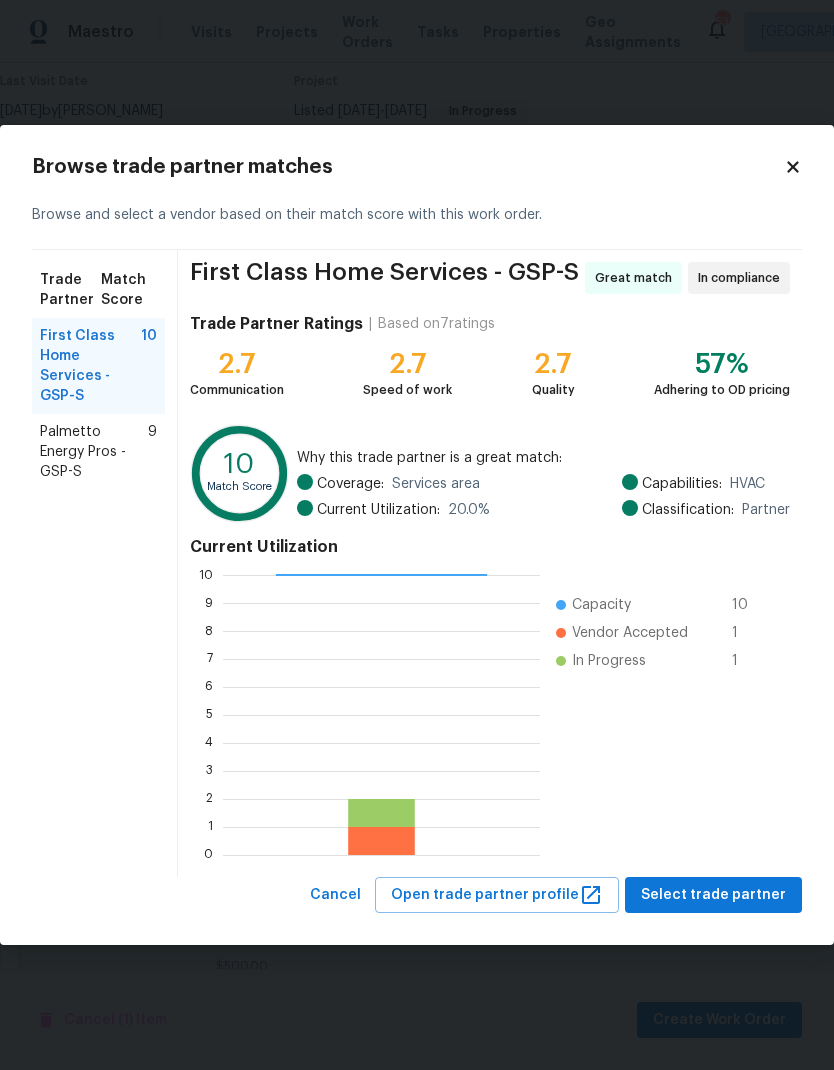click on "Palmetto Energy Pros - GSP-S" at bounding box center [94, 452] 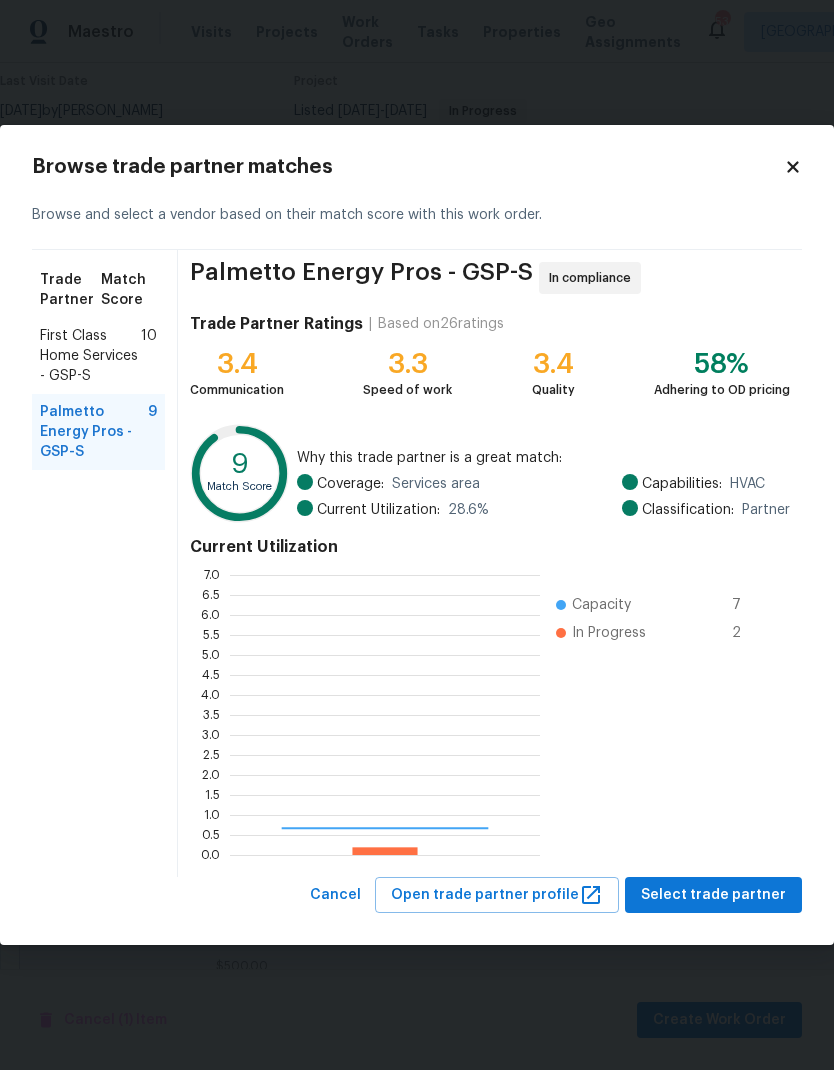 scroll, scrollTop: 2, scrollLeft: 2, axis: both 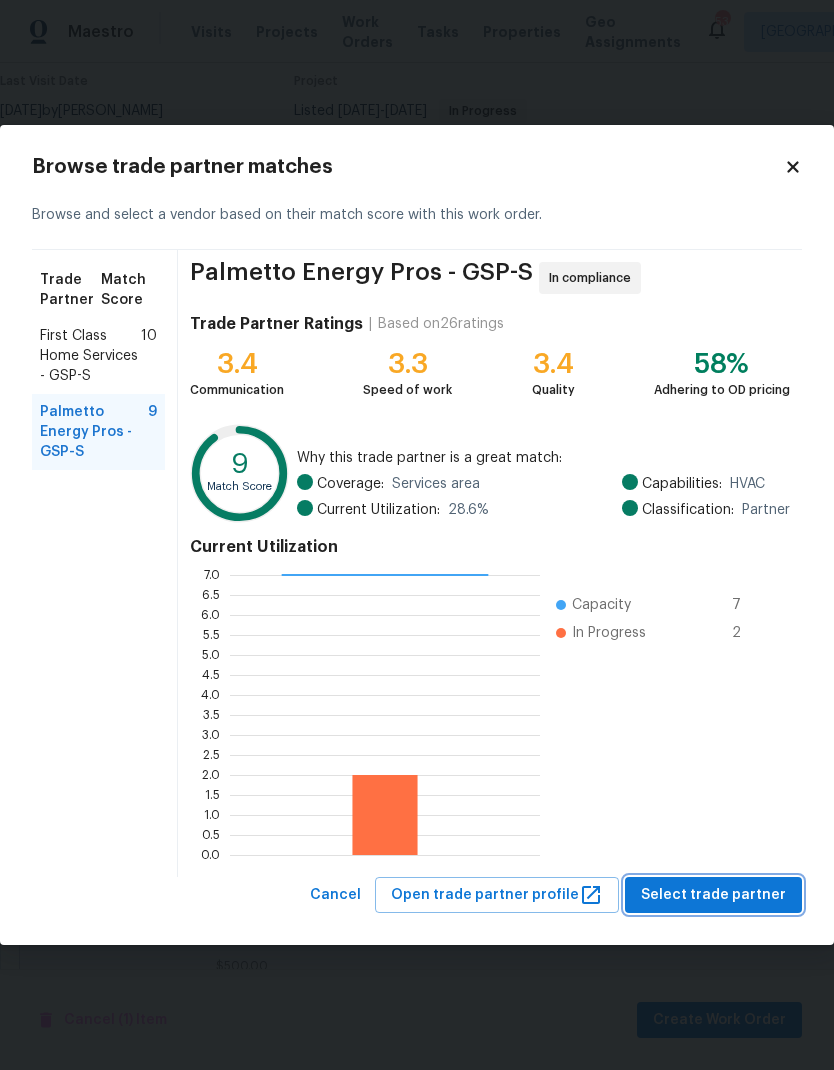 click on "Select trade partner" at bounding box center [713, 895] 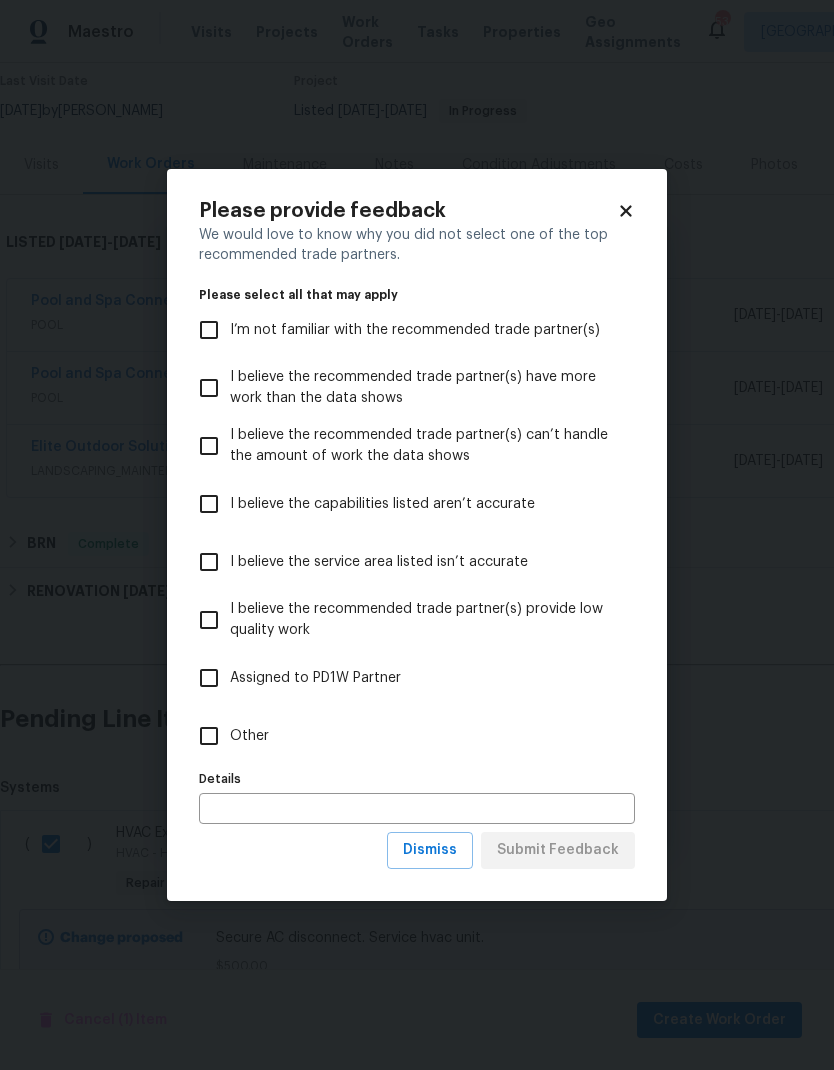 click on "Other" at bounding box center (209, 736) 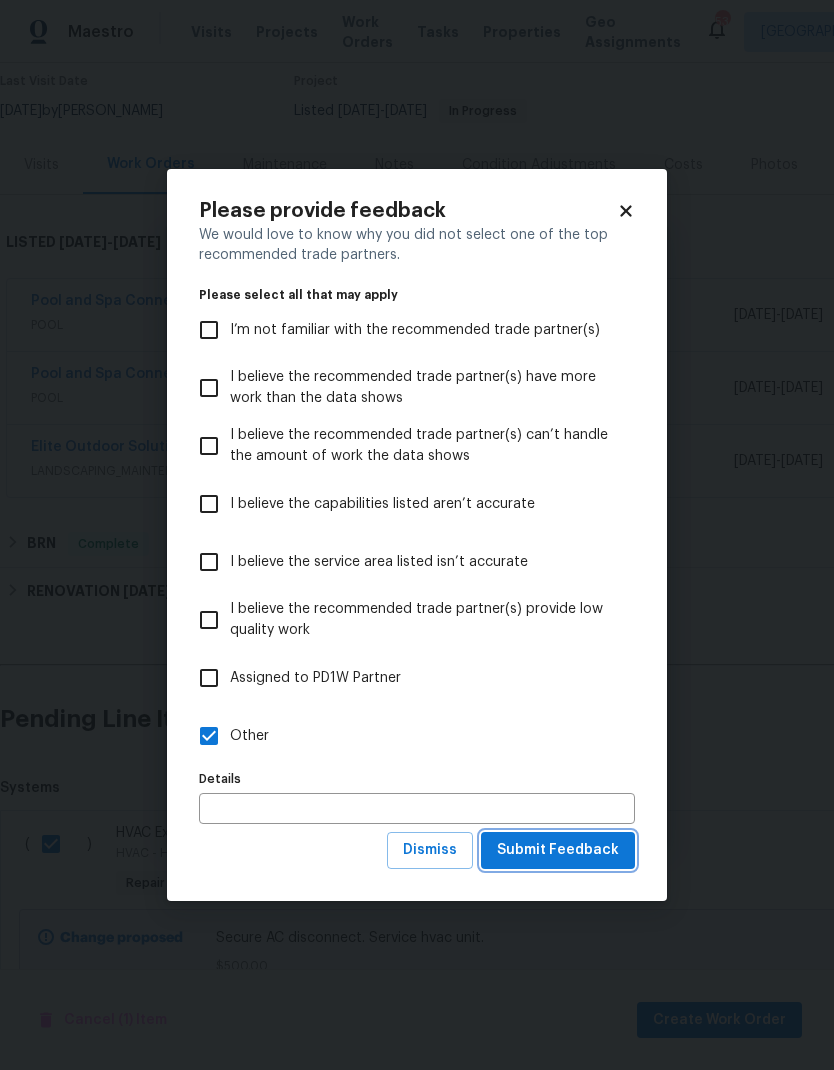 click on "Submit Feedback" at bounding box center (558, 850) 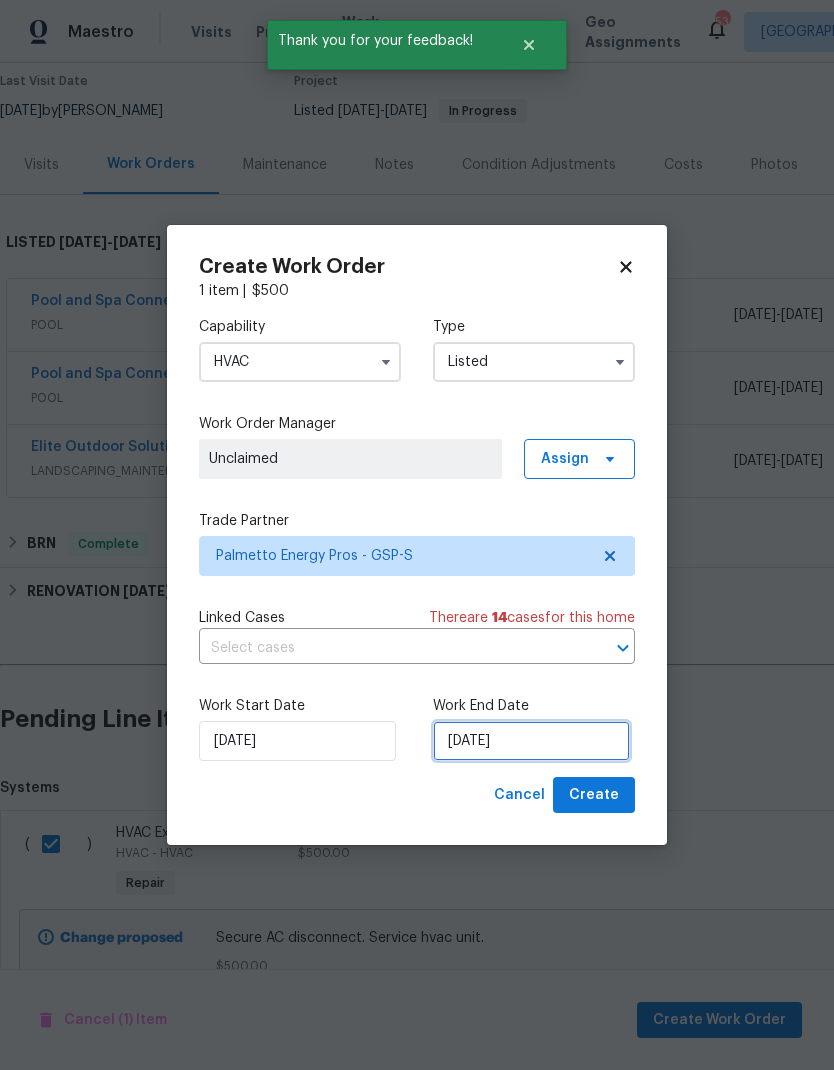 click on "7/11/2025" at bounding box center (531, 741) 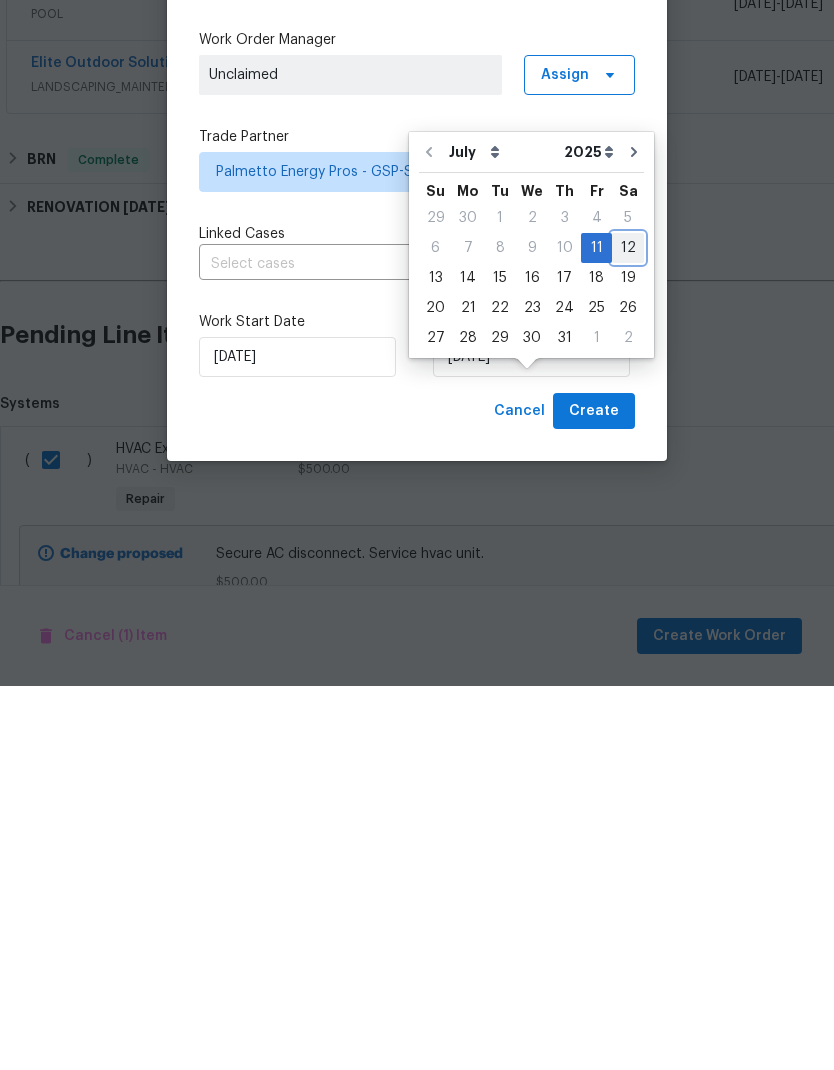 click on "12" at bounding box center [628, 632] 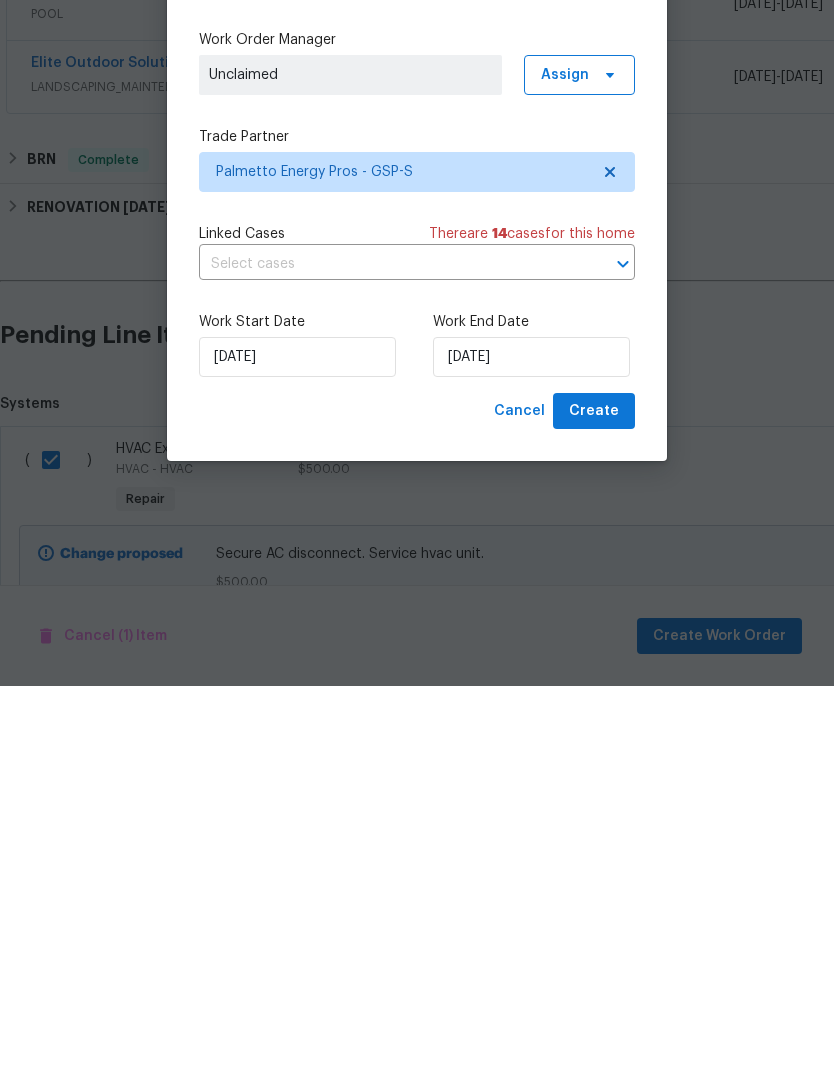 scroll, scrollTop: 80, scrollLeft: 0, axis: vertical 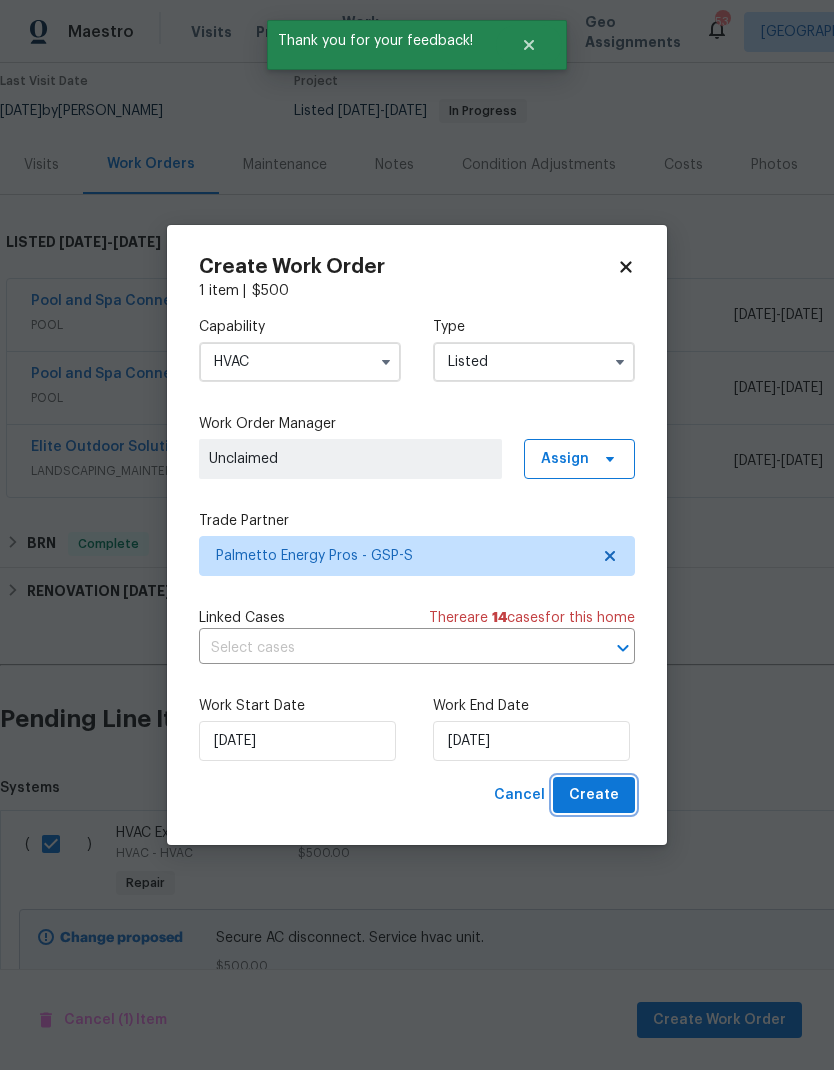 click on "Create" at bounding box center [594, 795] 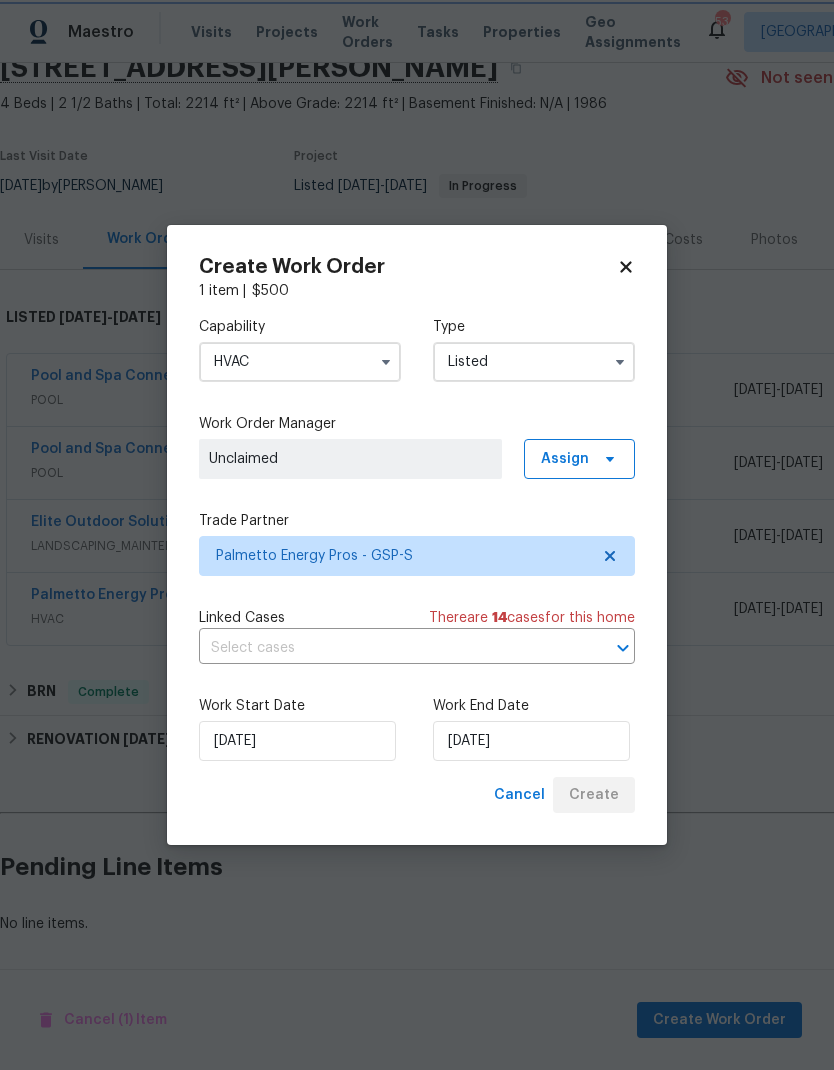 scroll, scrollTop: 12, scrollLeft: 0, axis: vertical 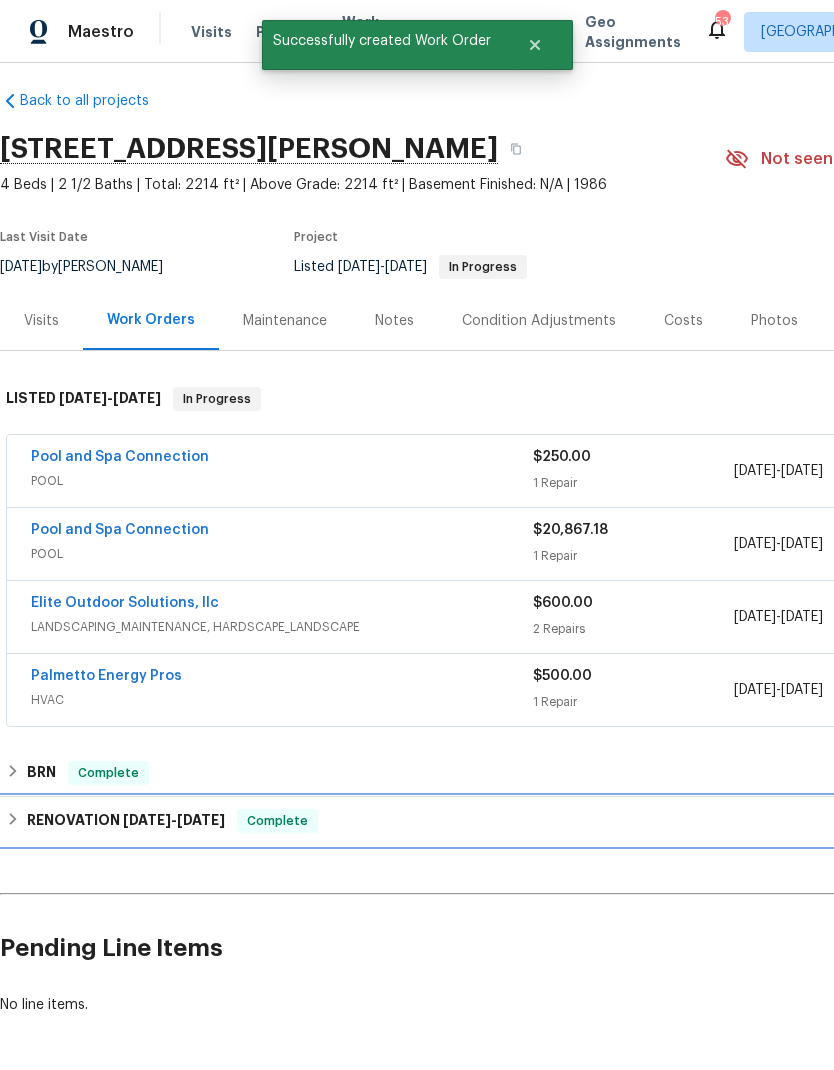 click on "RENOVATION   2/24/25  -  4/22/25 Complete" at bounding box center (565, 821) 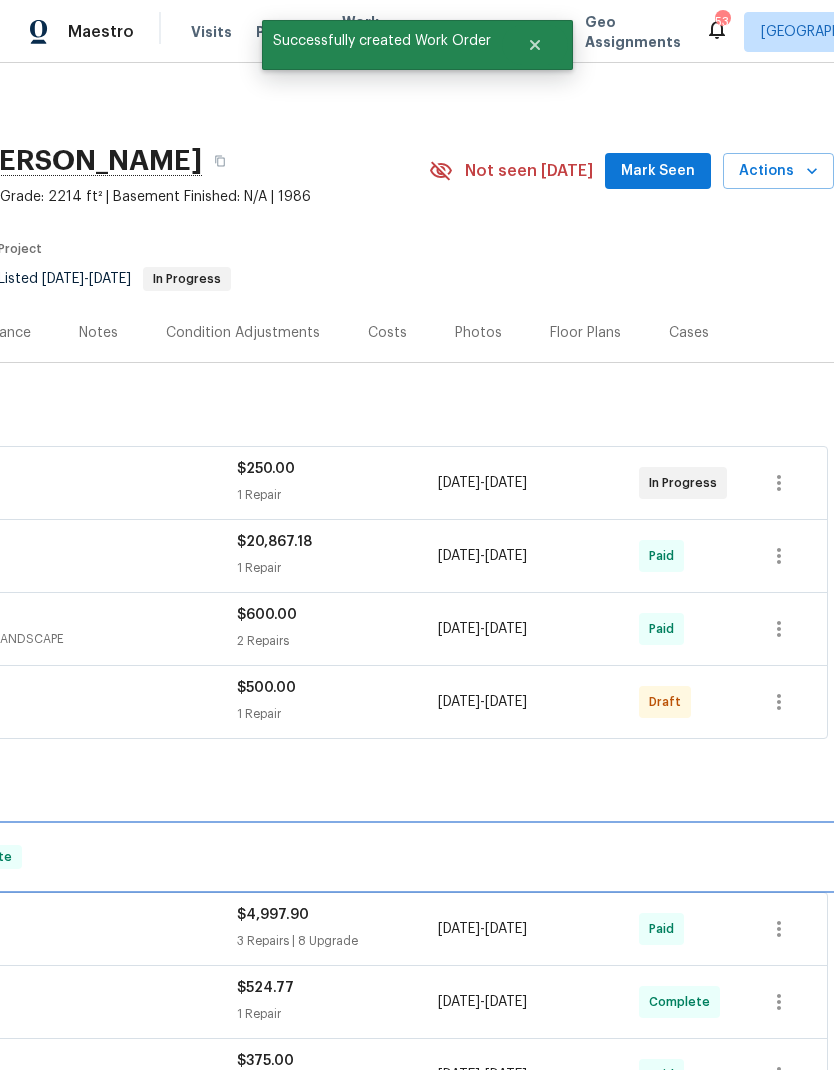scroll, scrollTop: 0, scrollLeft: 296, axis: horizontal 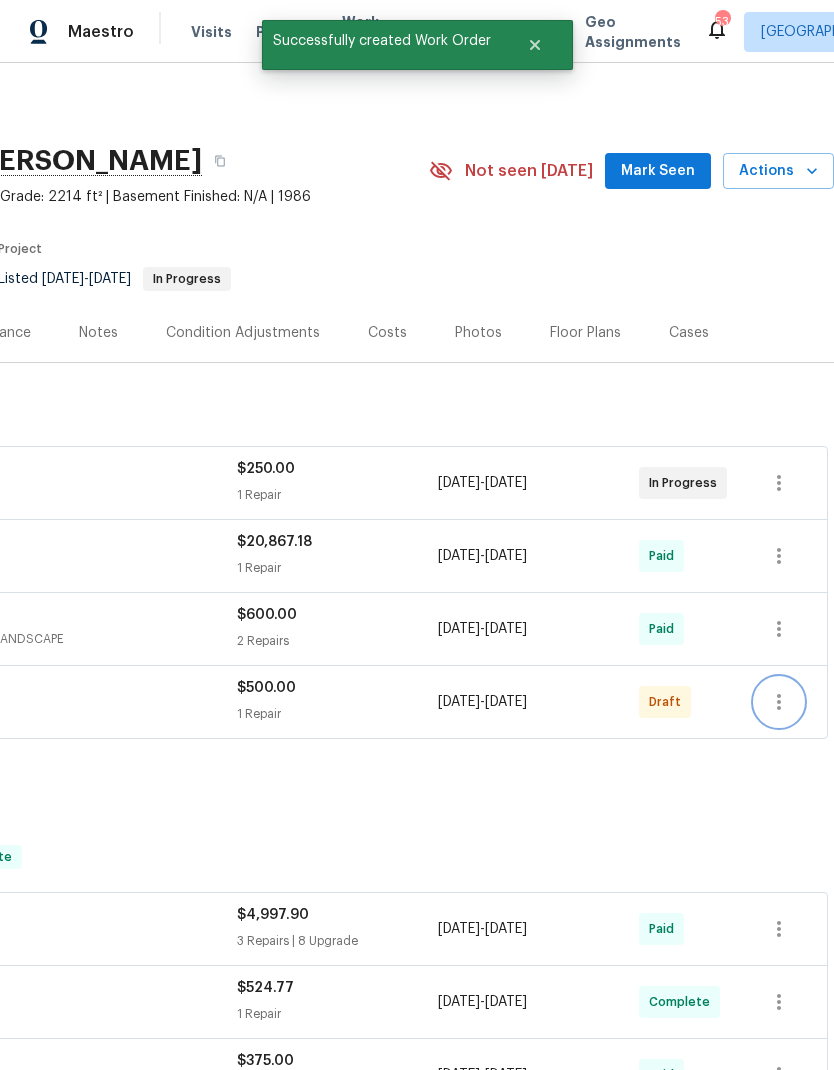 click 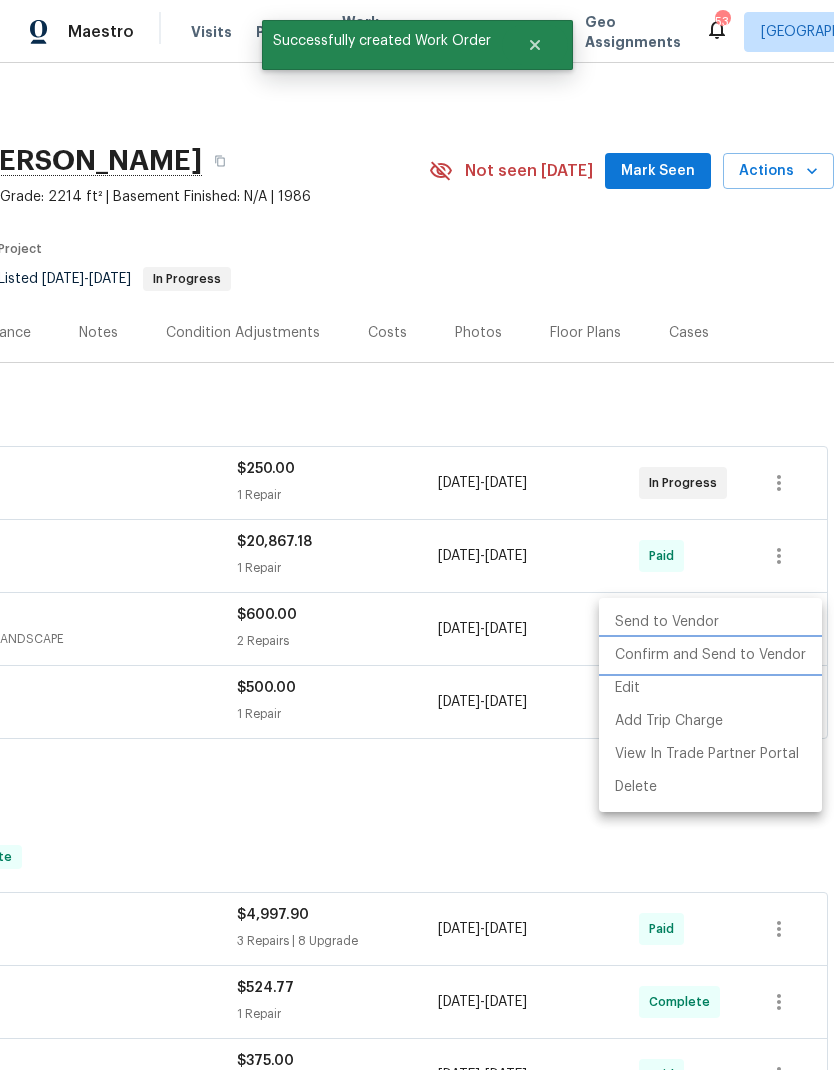 click on "Confirm and Send to Vendor" at bounding box center [710, 655] 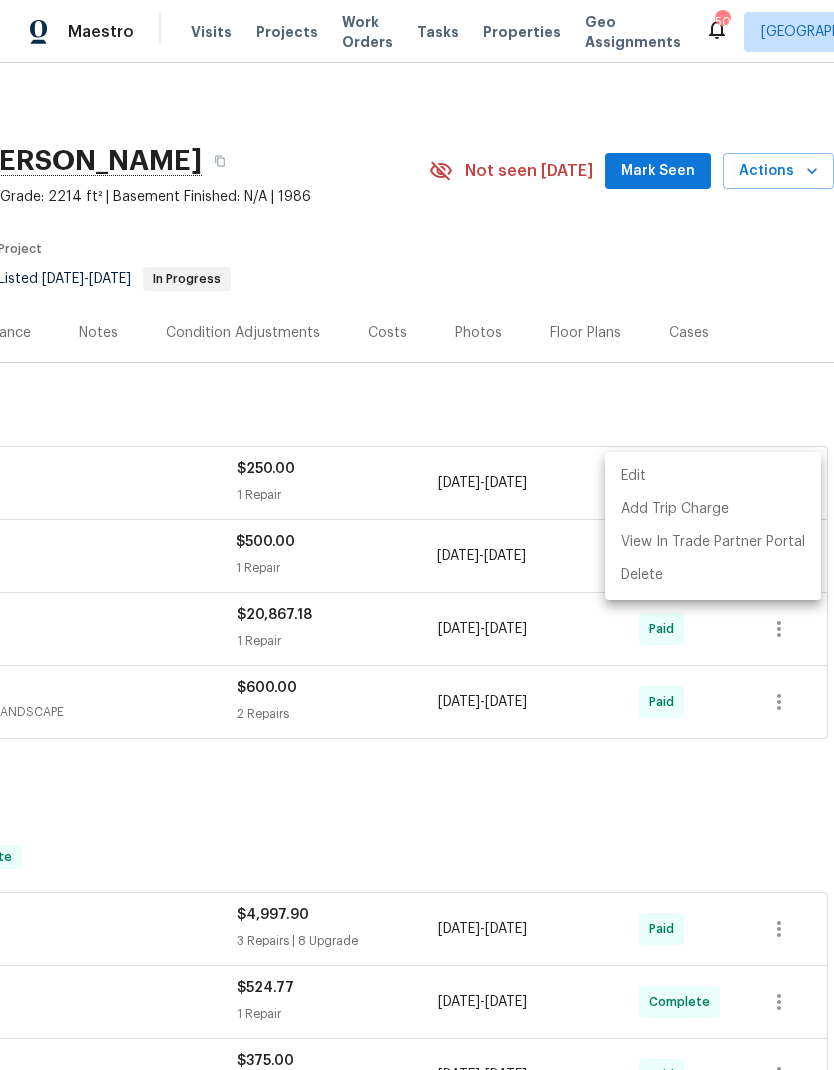 click at bounding box center [417, 535] 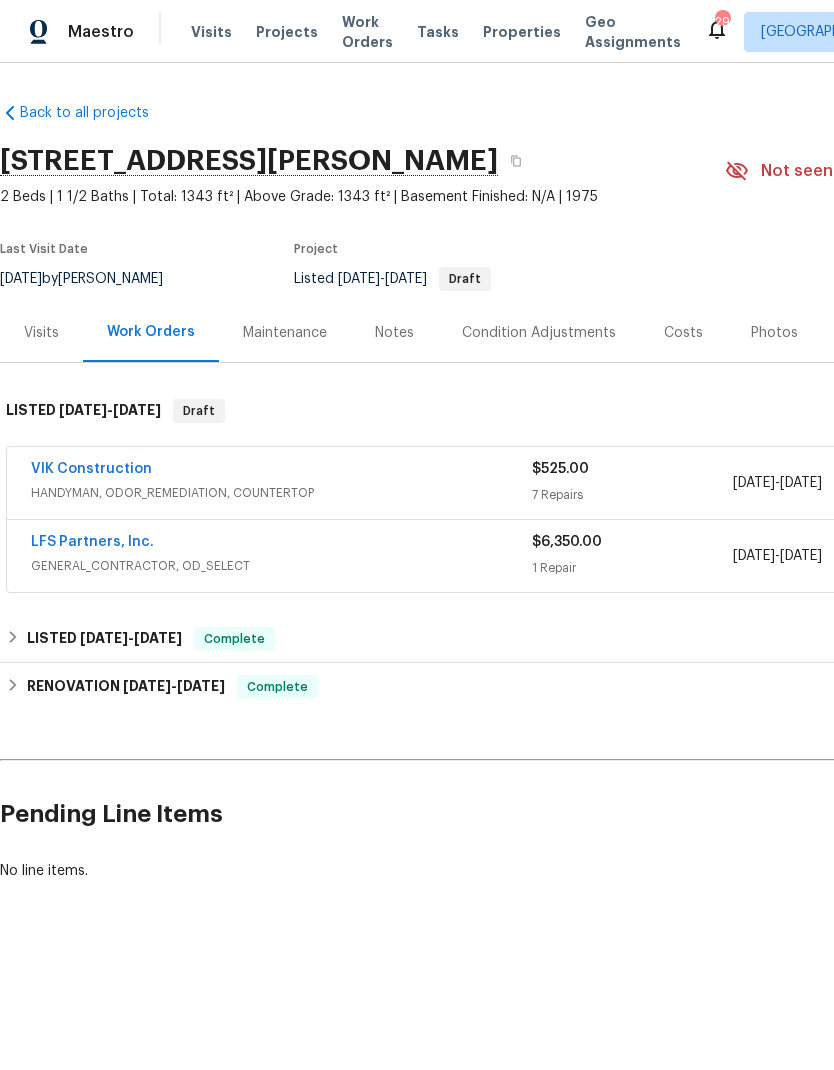 scroll, scrollTop: 6, scrollLeft: 0, axis: vertical 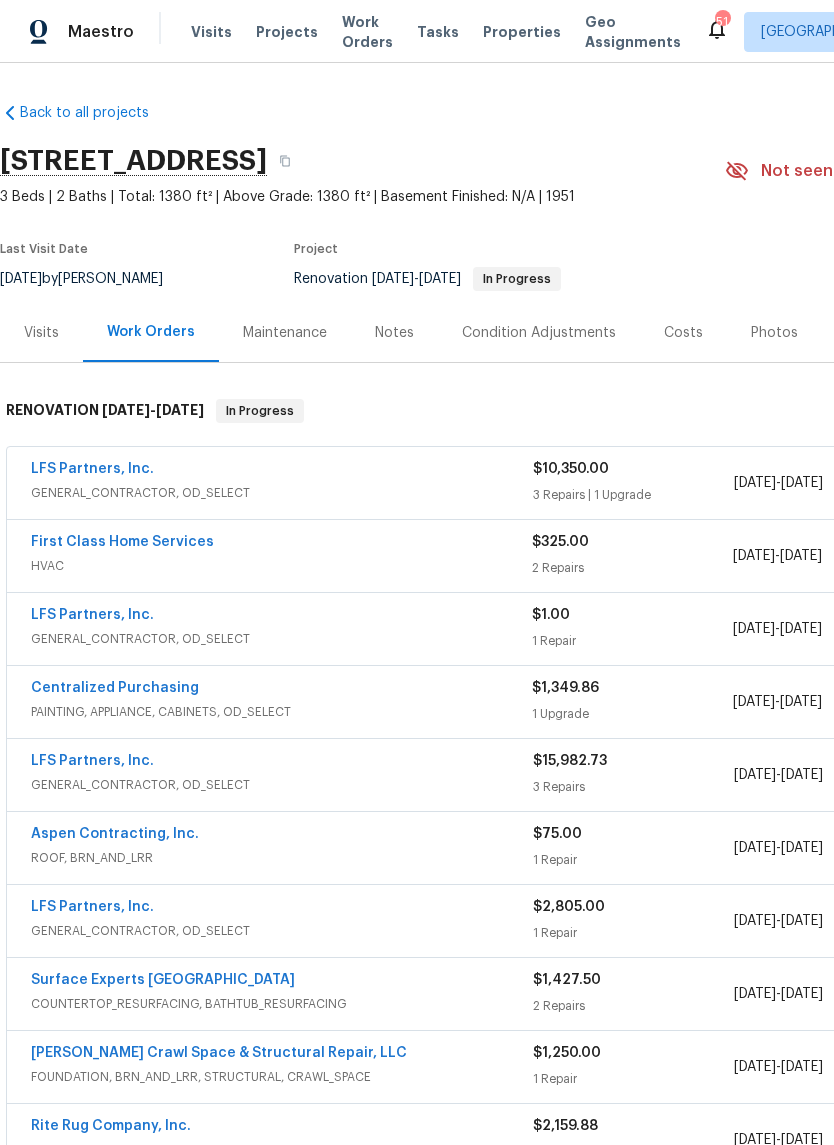 click on "First Class Home Services" at bounding box center [122, 542] 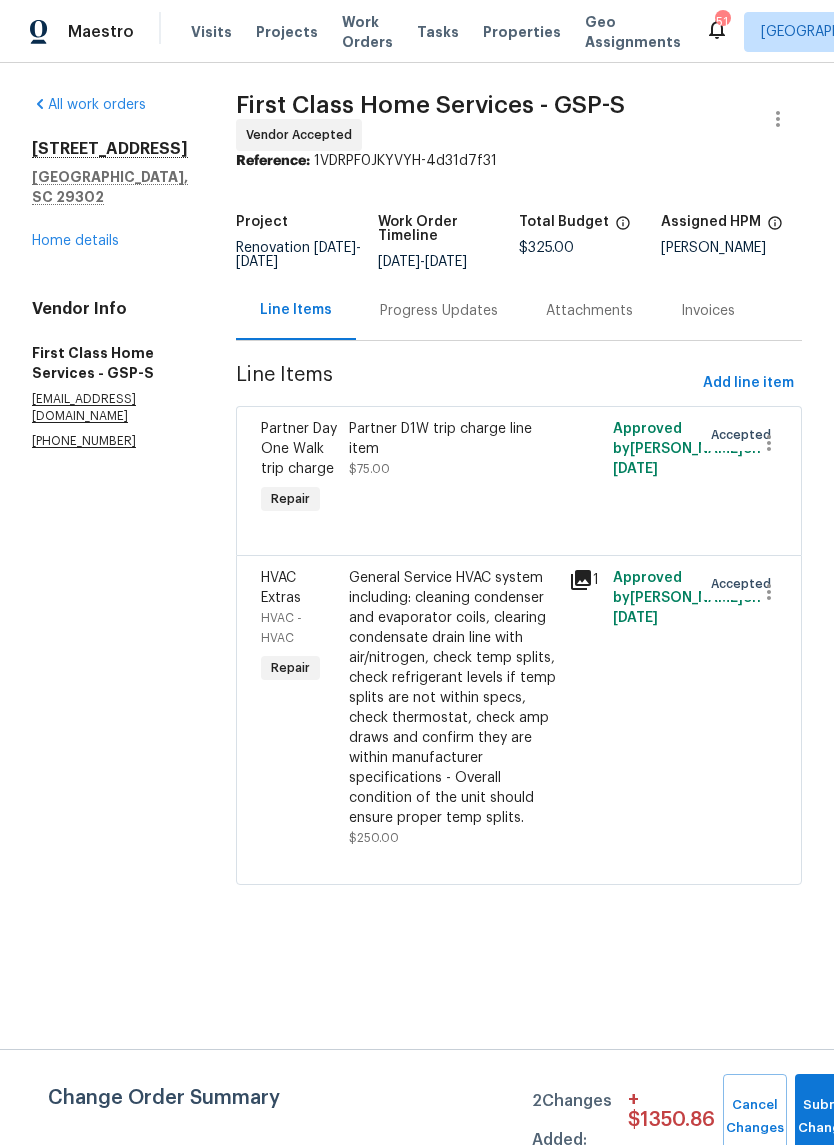 click on "Progress Updates" at bounding box center (439, 311) 